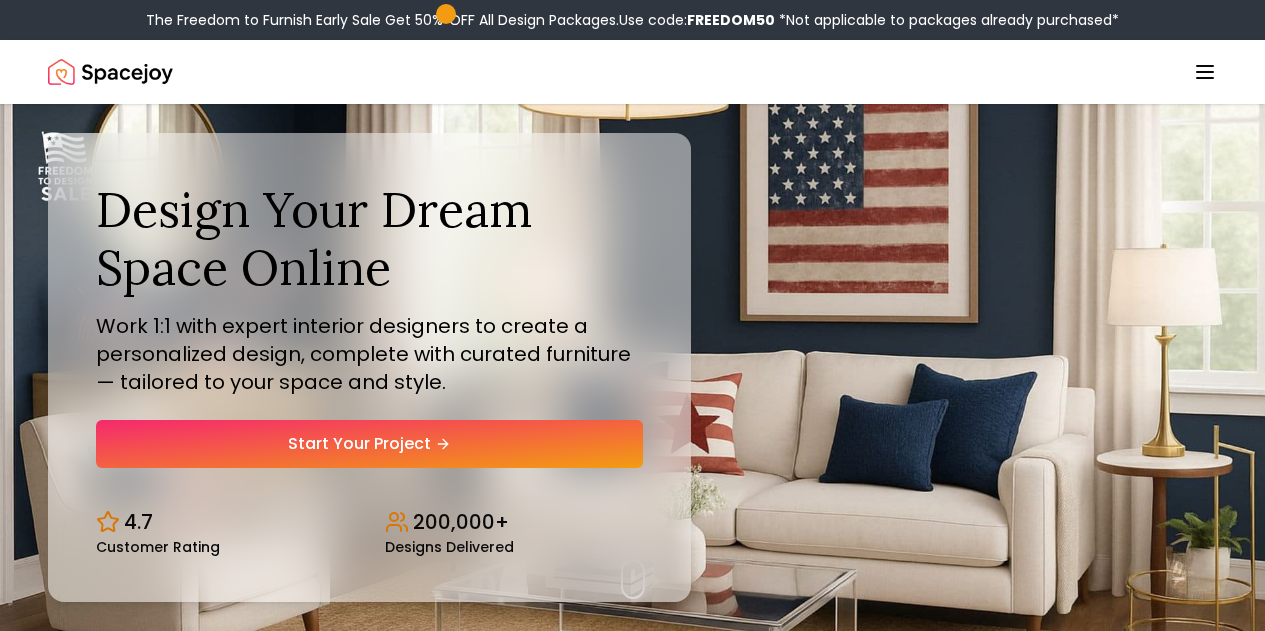 scroll, scrollTop: 0, scrollLeft: 0, axis: both 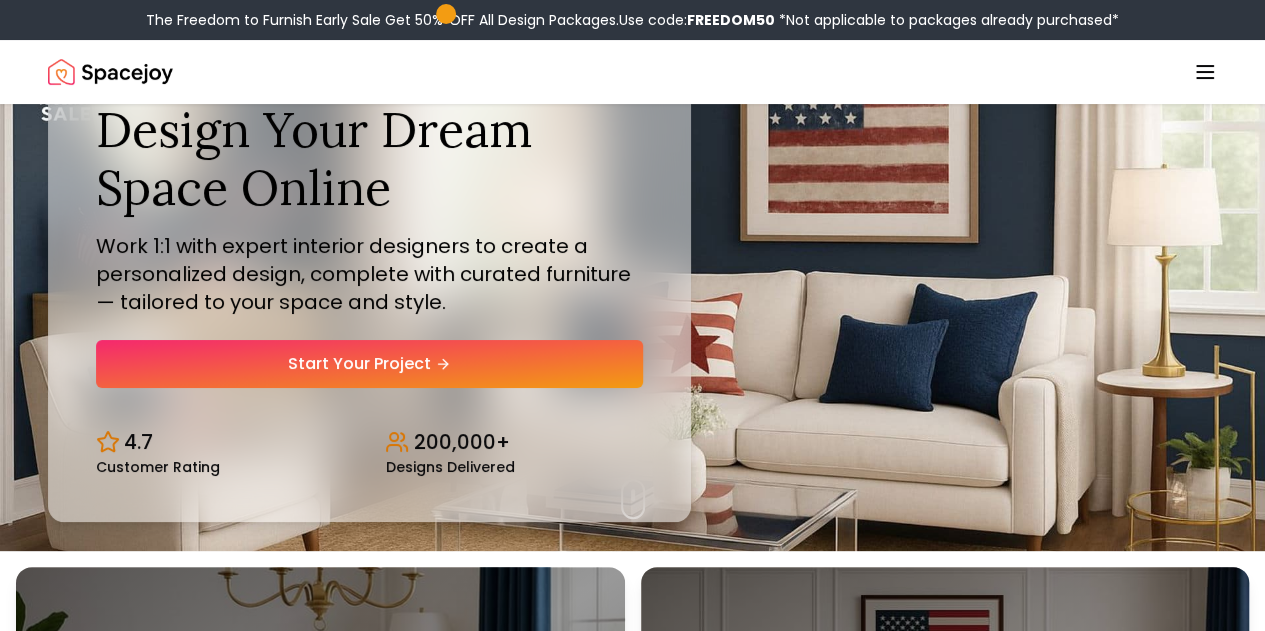 click on "Design Your Dream Space Online Work 1:1 with expert interior designers to create a personalized design, complete with curated furniture — tailored to your space and style. Start Your Project" at bounding box center [369, 244] 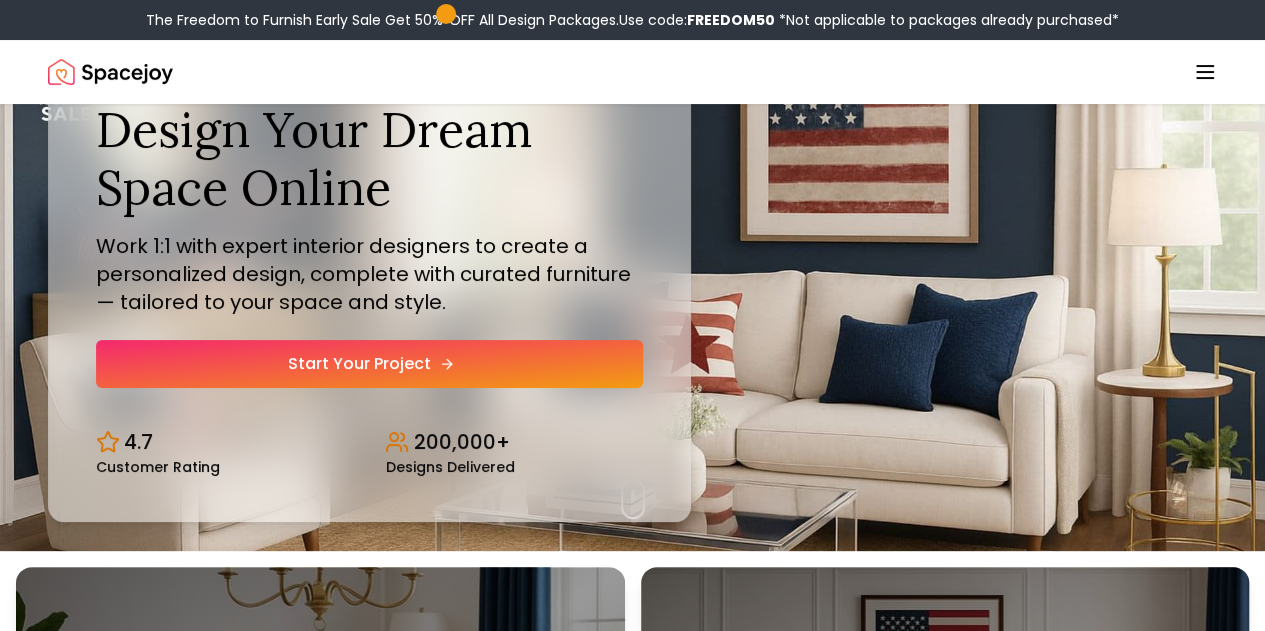 click on "Start Your Project" at bounding box center [369, 364] 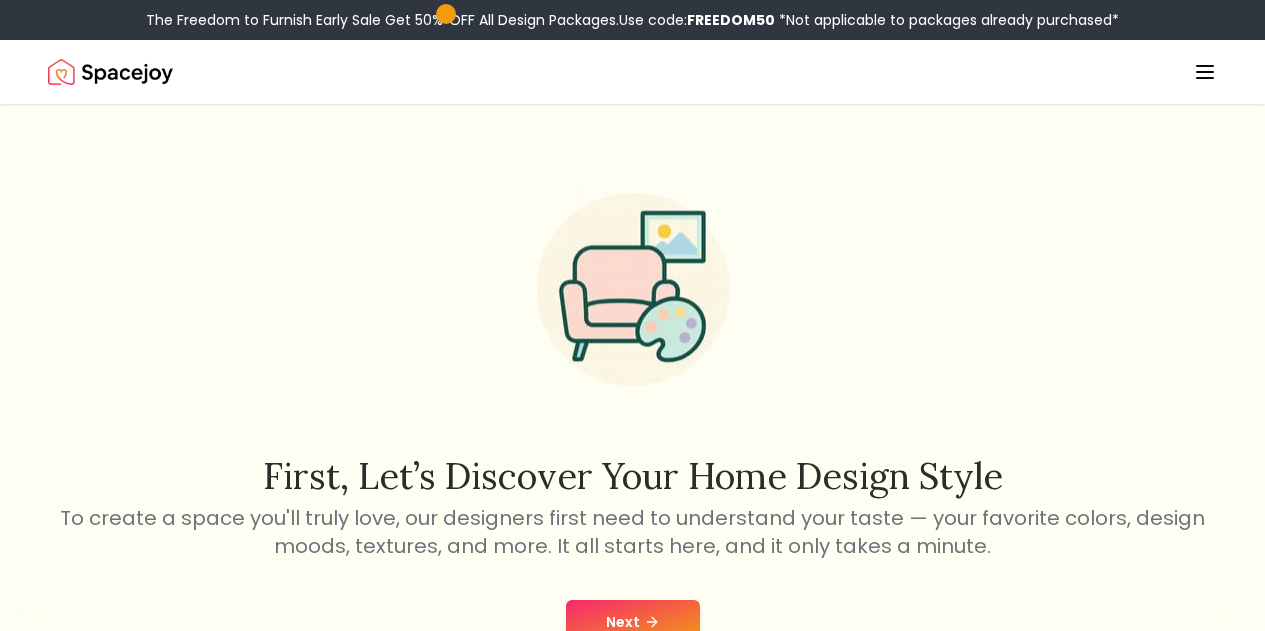 scroll, scrollTop: 0, scrollLeft: 0, axis: both 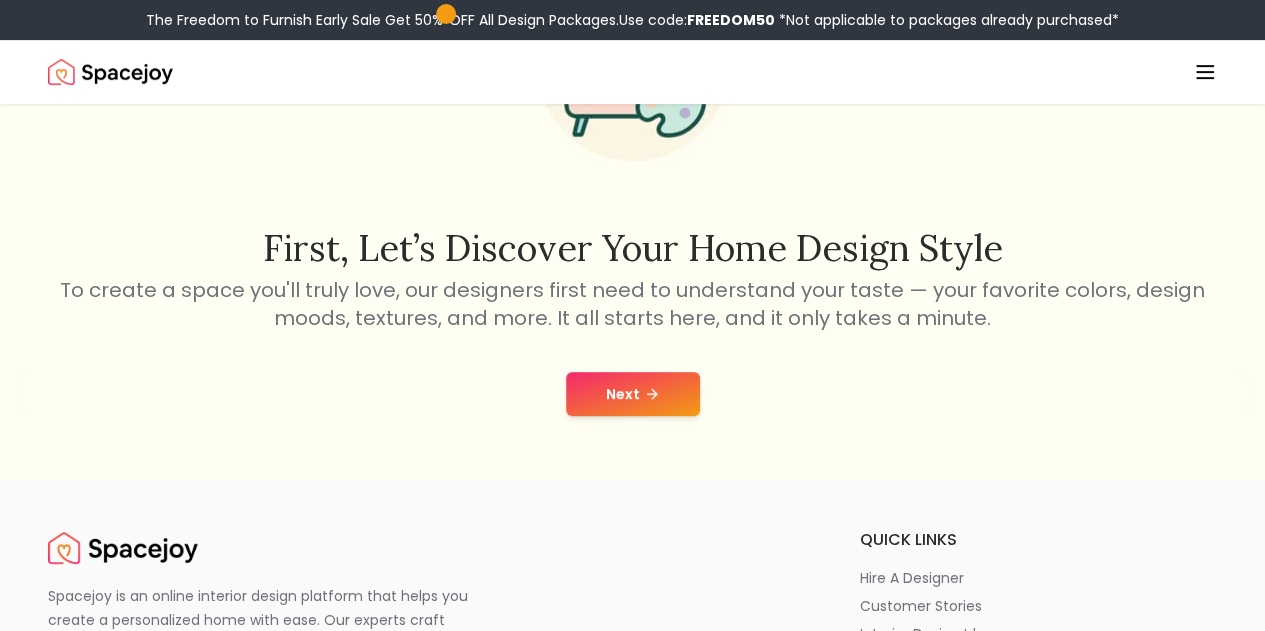 click on "Next" at bounding box center (633, 394) 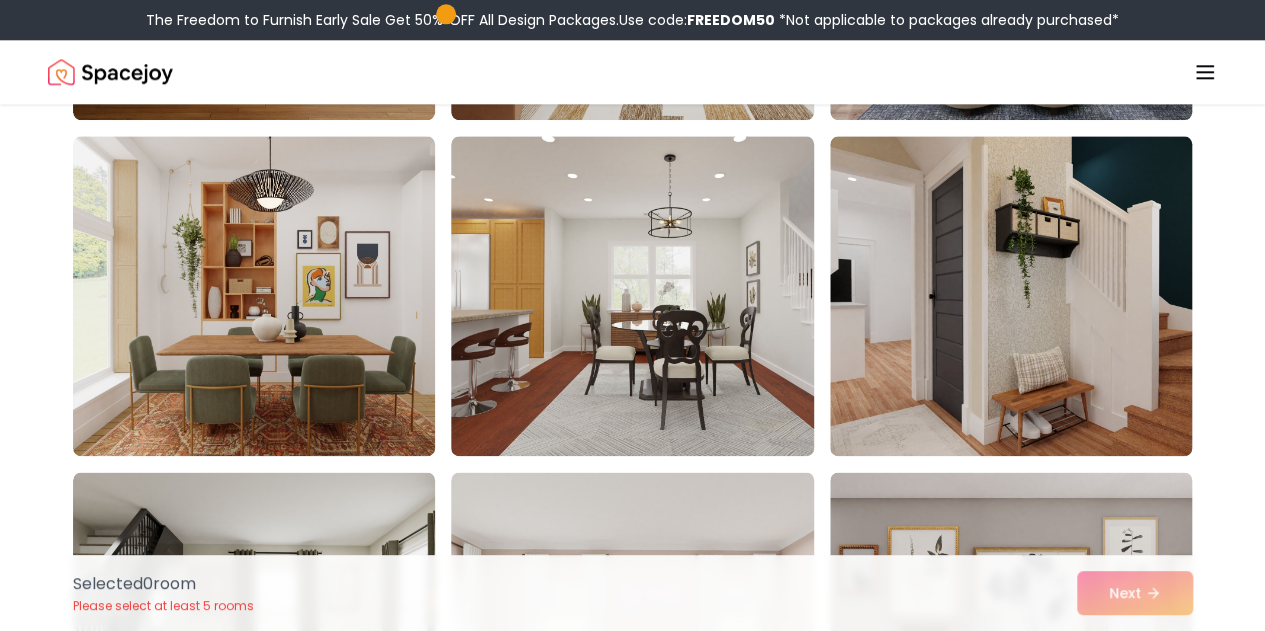 scroll, scrollTop: 1145, scrollLeft: 0, axis: vertical 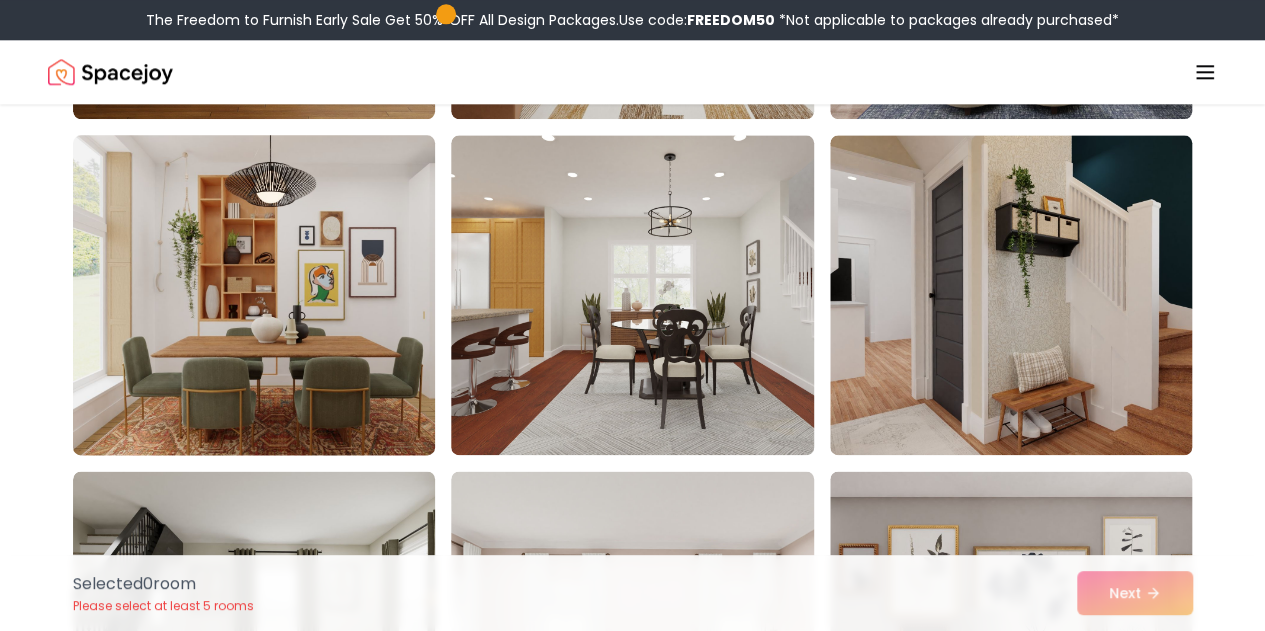 click at bounding box center (273, 295) 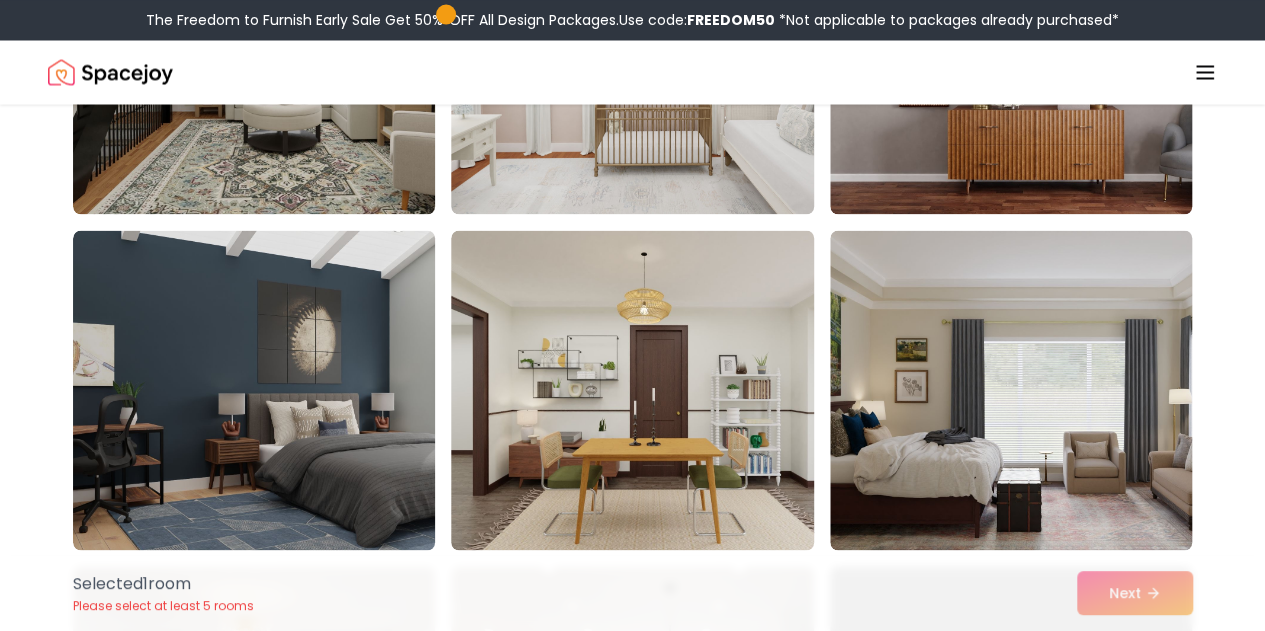 scroll, scrollTop: 1720, scrollLeft: 0, axis: vertical 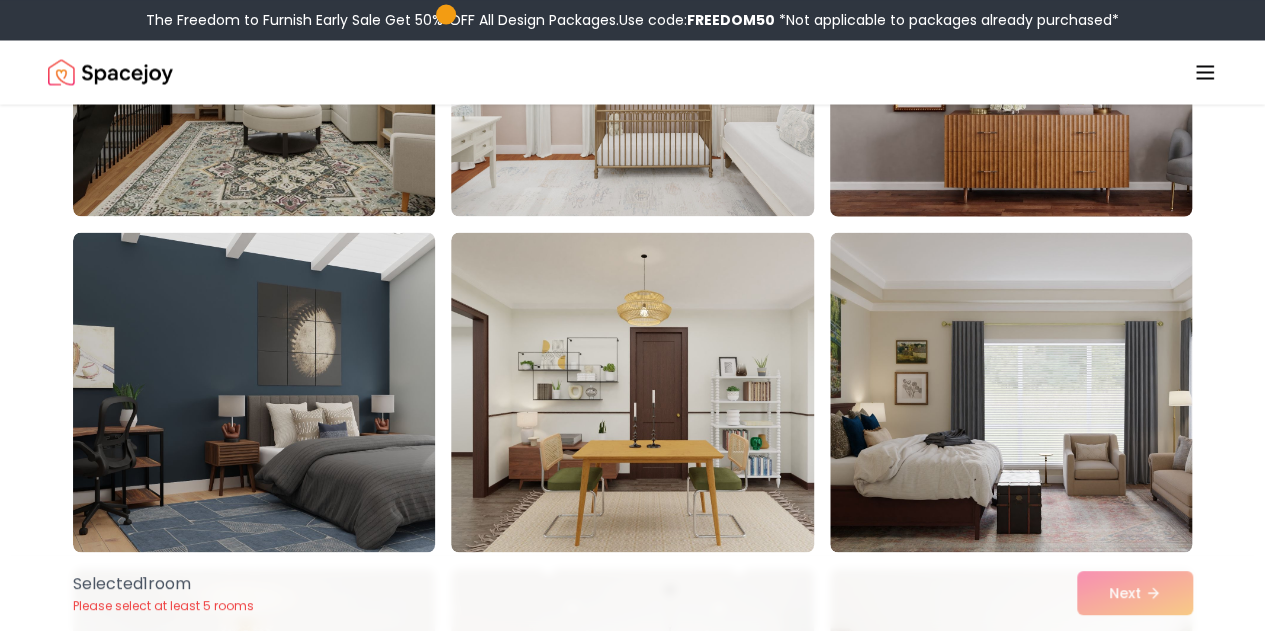 click at bounding box center (1030, 56) 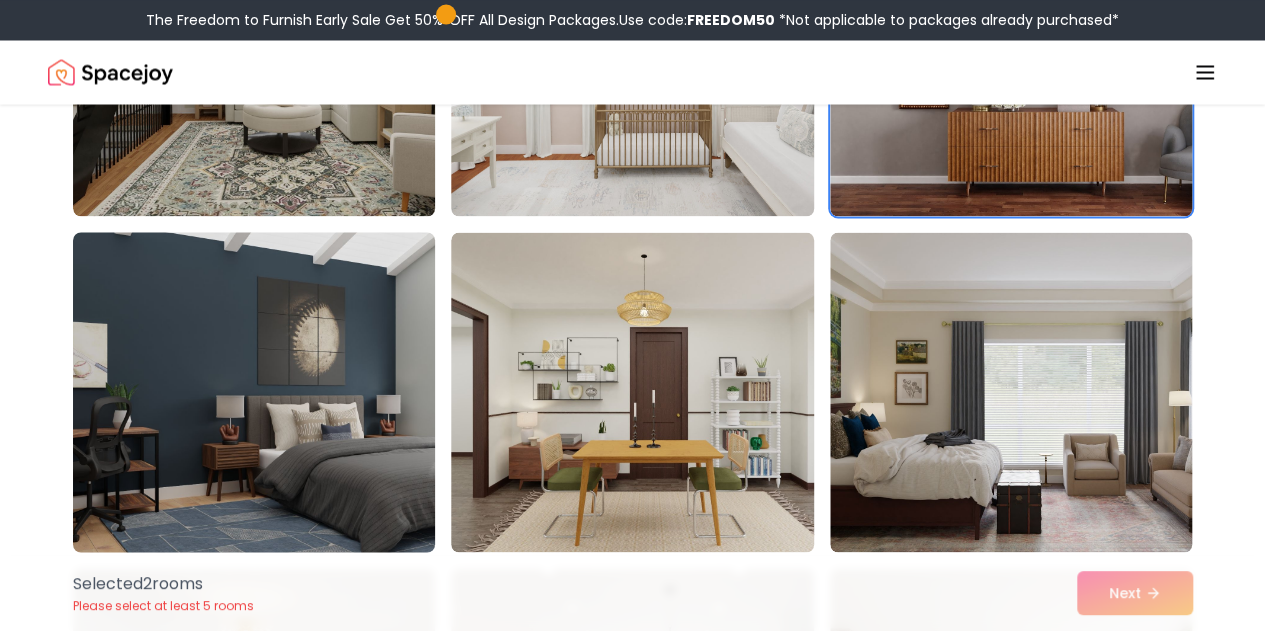 click at bounding box center (273, 392) 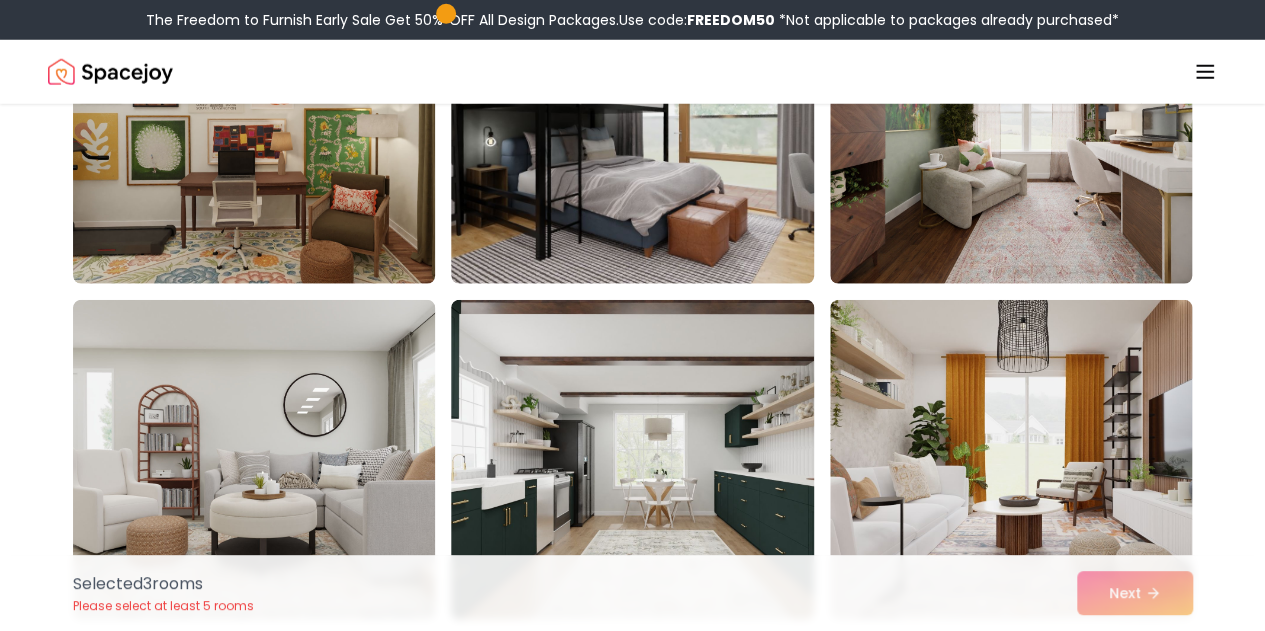 scroll, scrollTop: 2788, scrollLeft: 0, axis: vertical 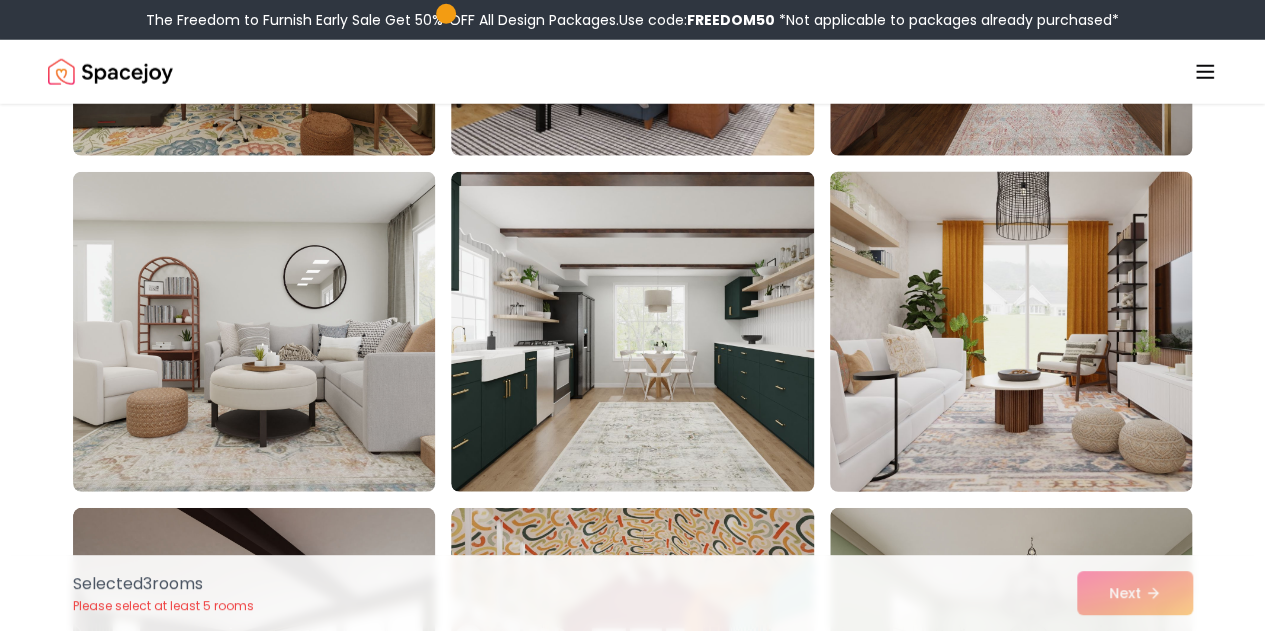 click at bounding box center [1030, 332] 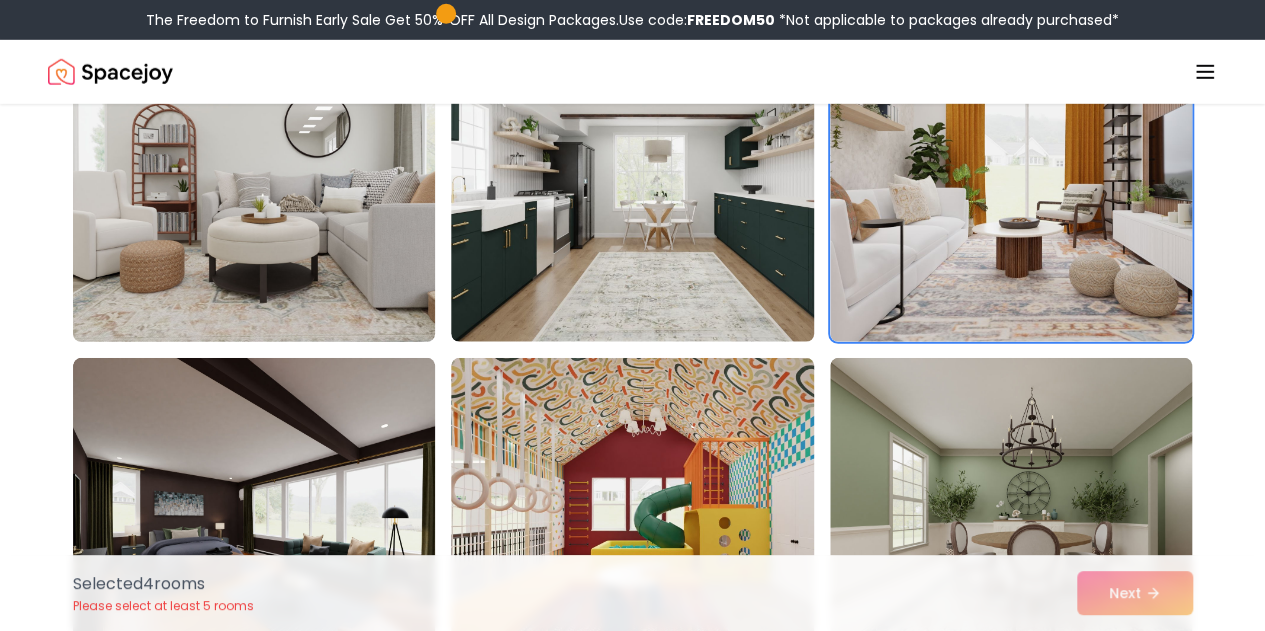 click at bounding box center [273, 182] 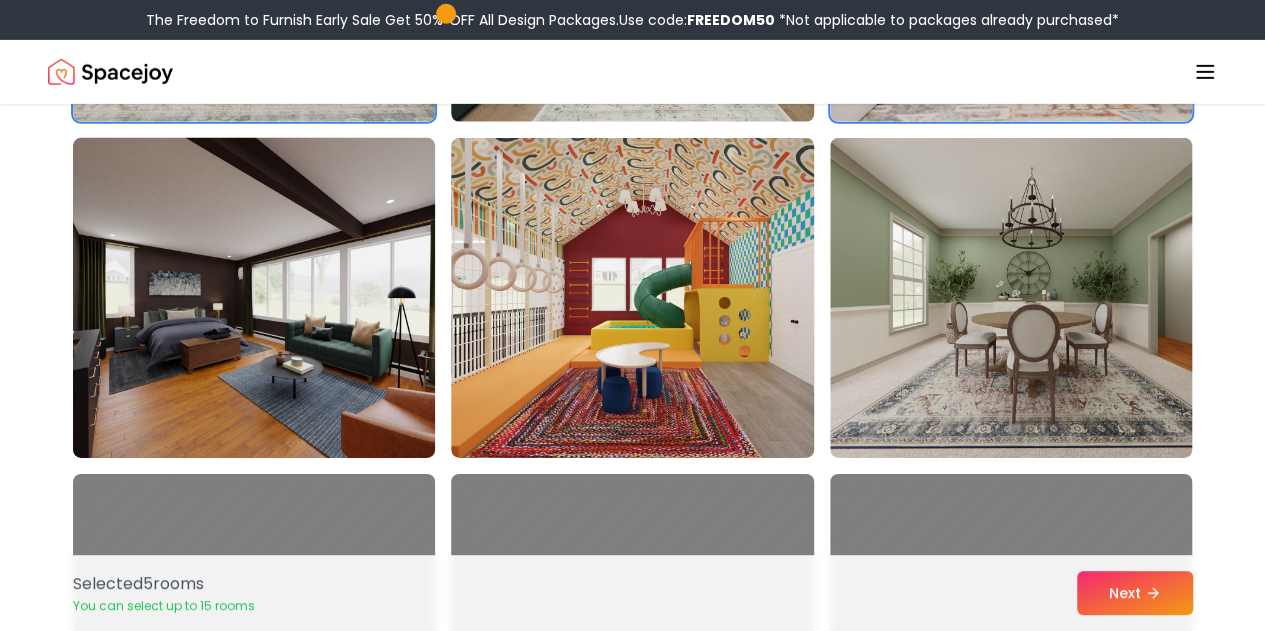 click at bounding box center [273, 298] 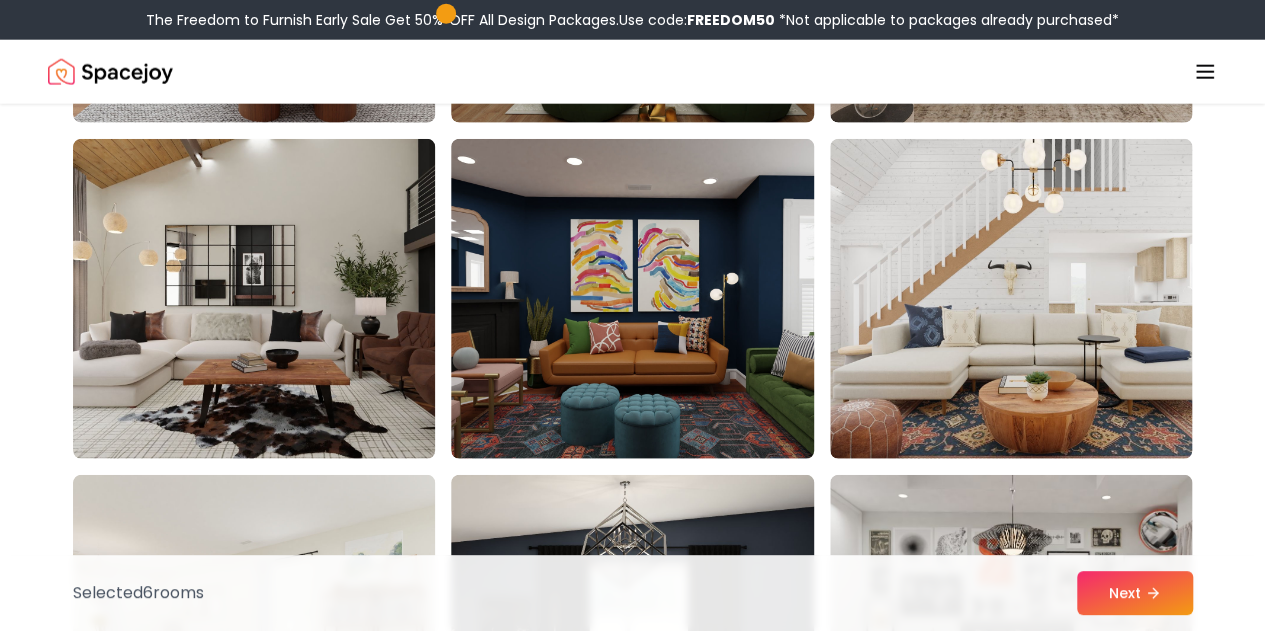 scroll, scrollTop: 6180, scrollLeft: 0, axis: vertical 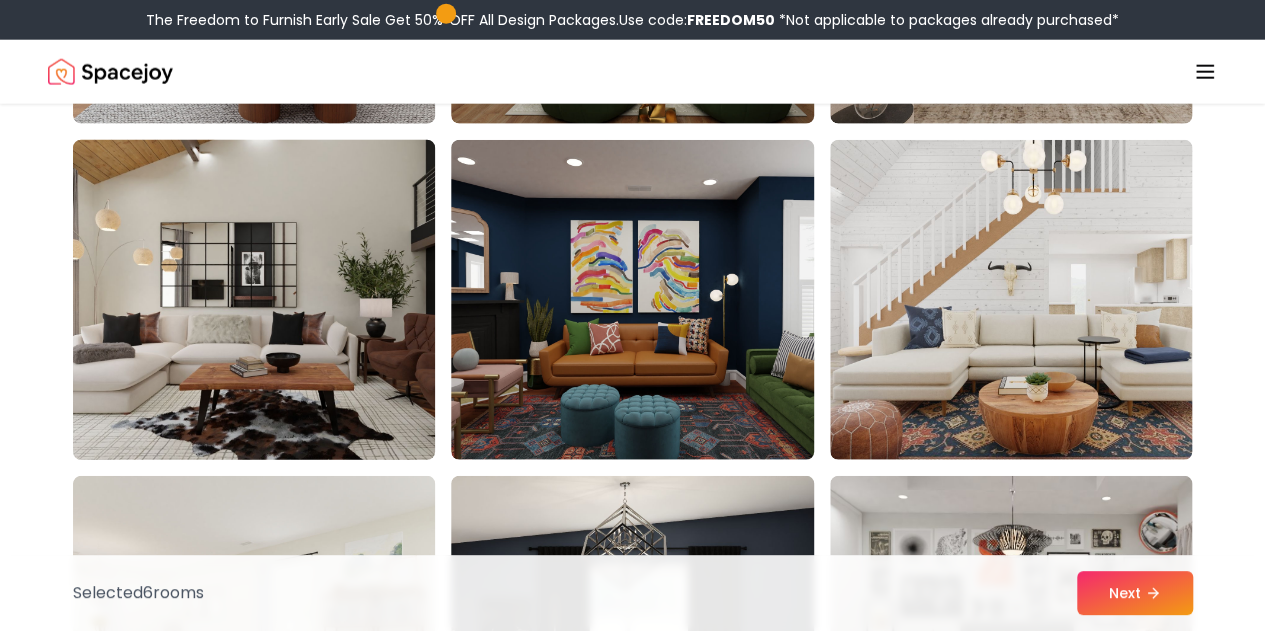 click at bounding box center (273, 300) 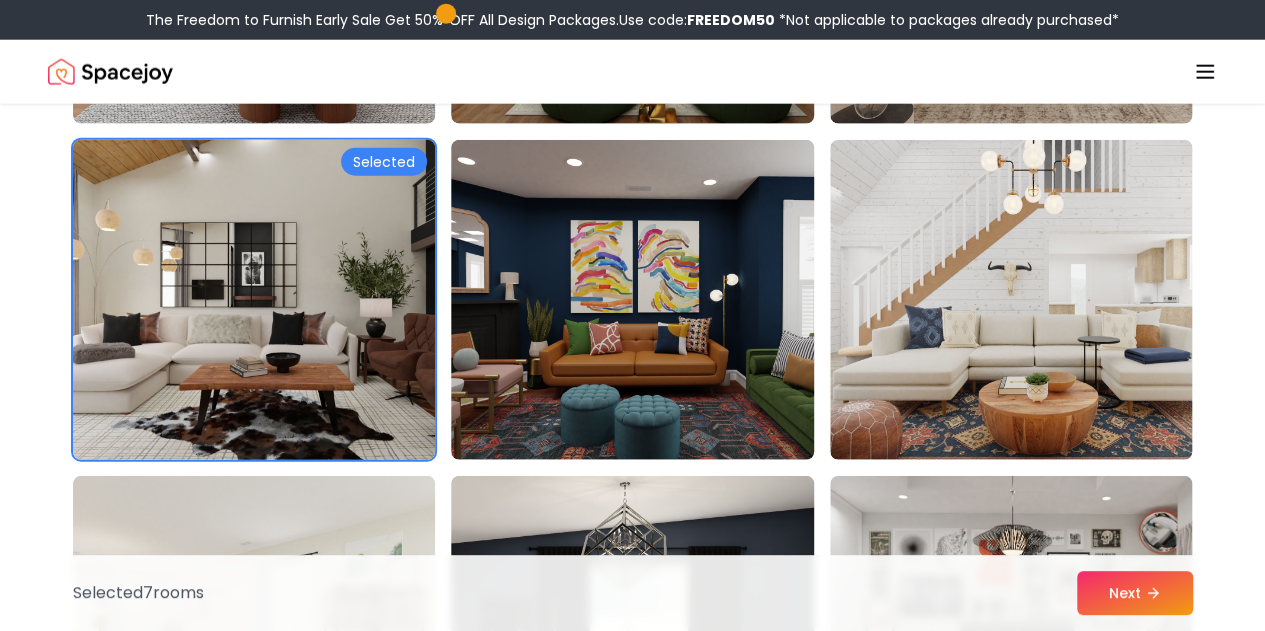 scroll, scrollTop: 6530, scrollLeft: 0, axis: vertical 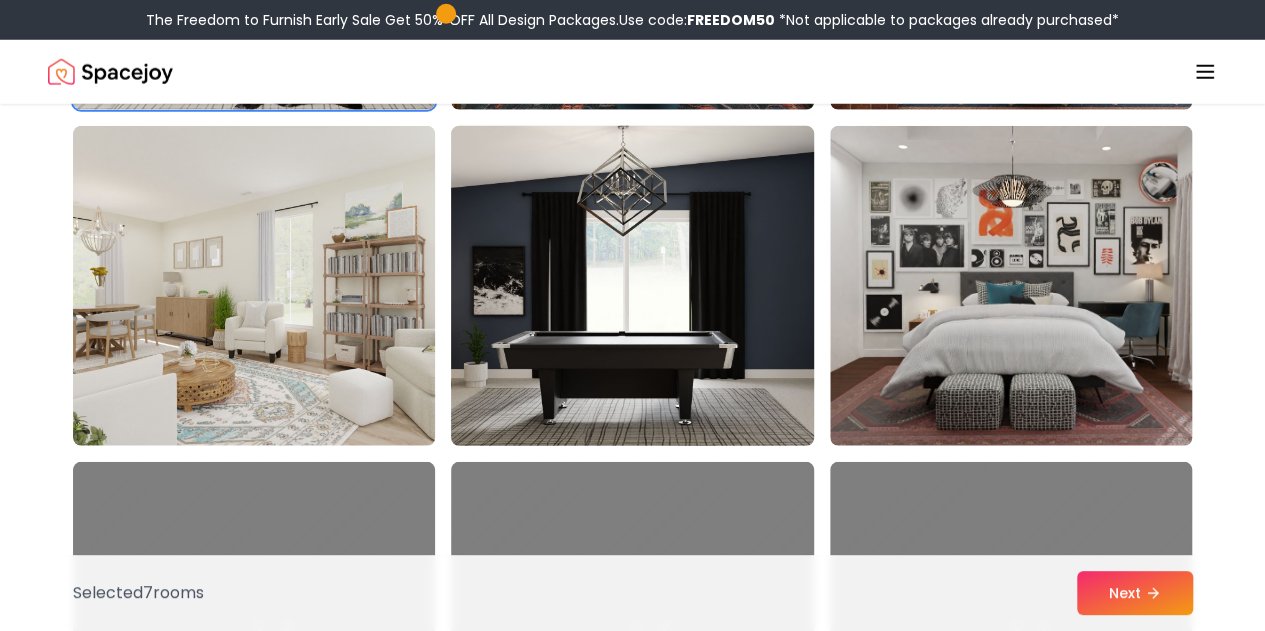 click at bounding box center (651, 286) 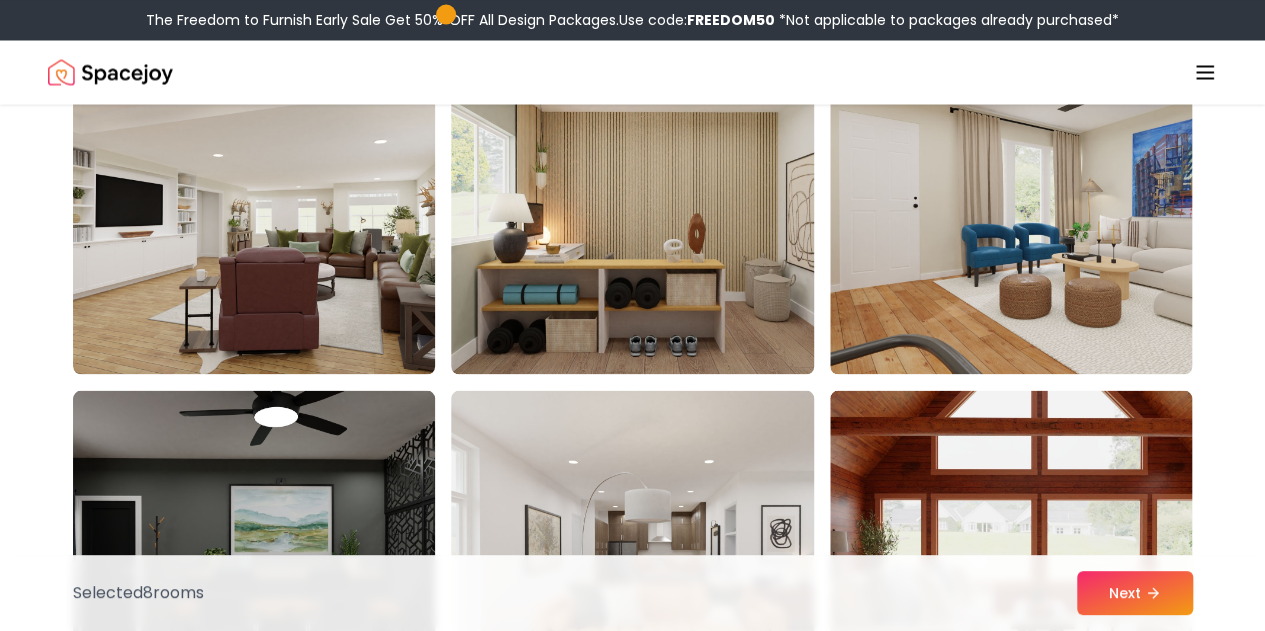 scroll, scrollTop: 9286, scrollLeft: 0, axis: vertical 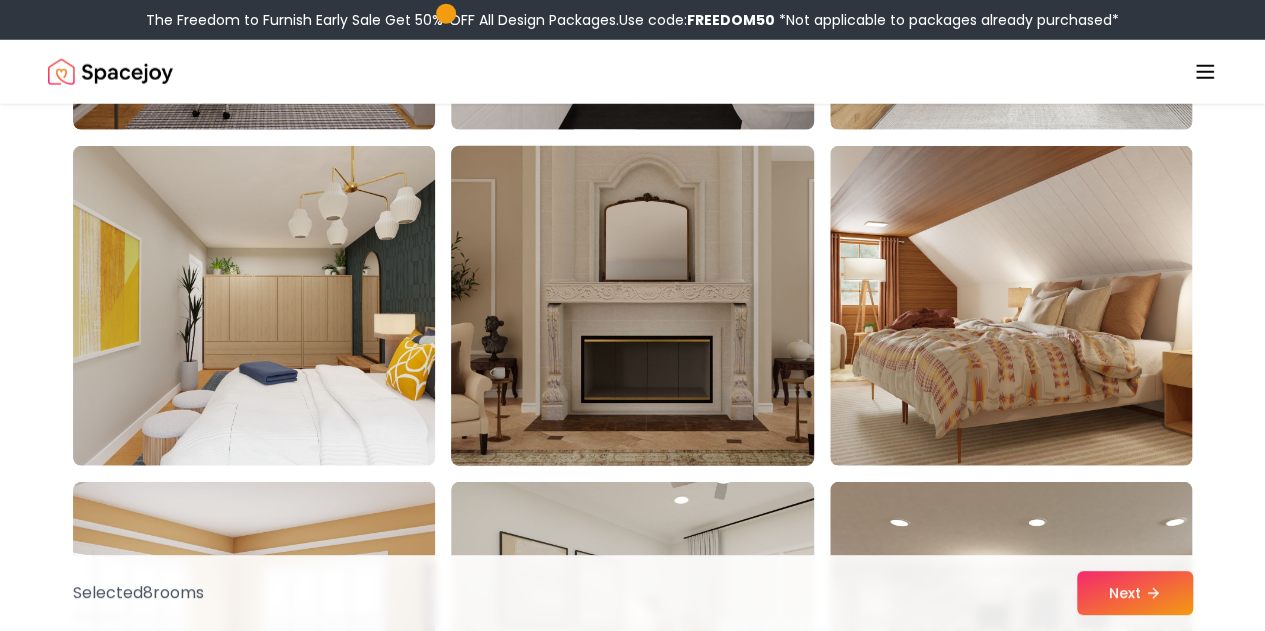 click at bounding box center [651, 306] 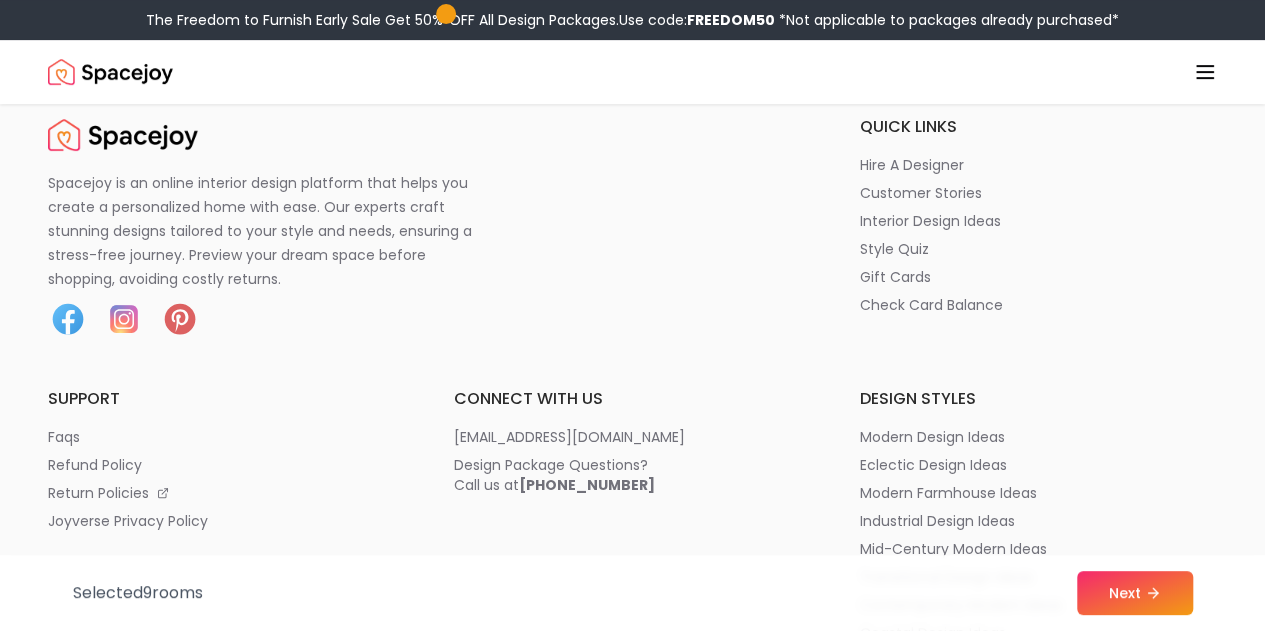 scroll, scrollTop: 11672, scrollLeft: 0, axis: vertical 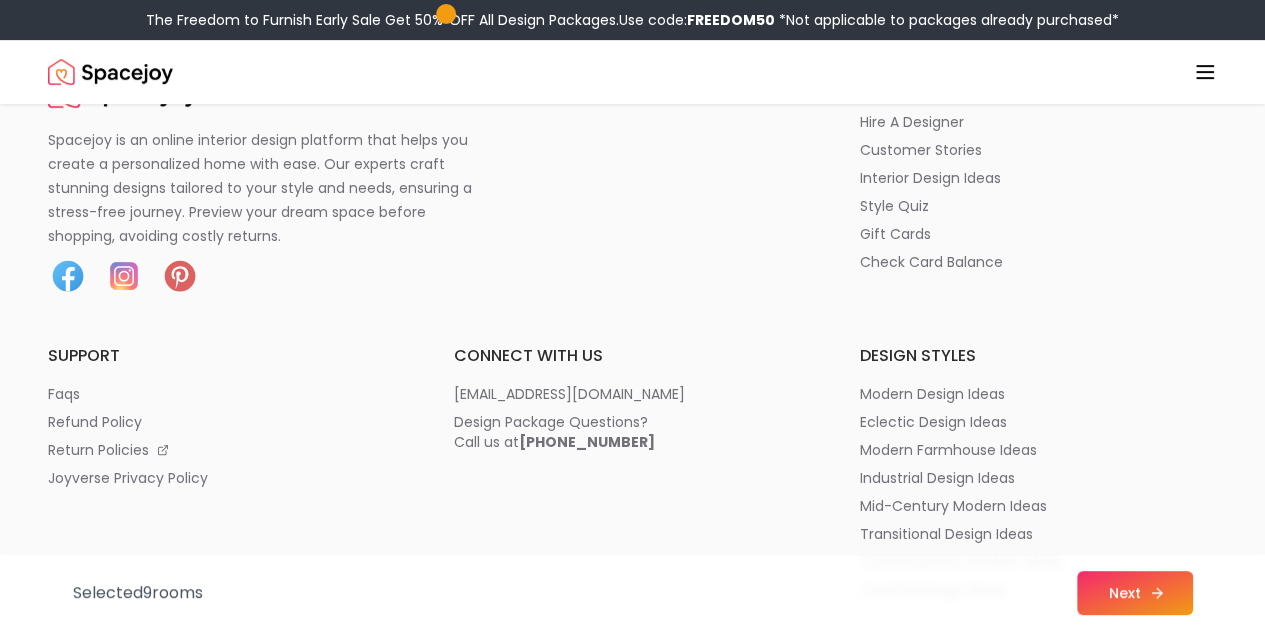 click on "Next" at bounding box center (1135, 593) 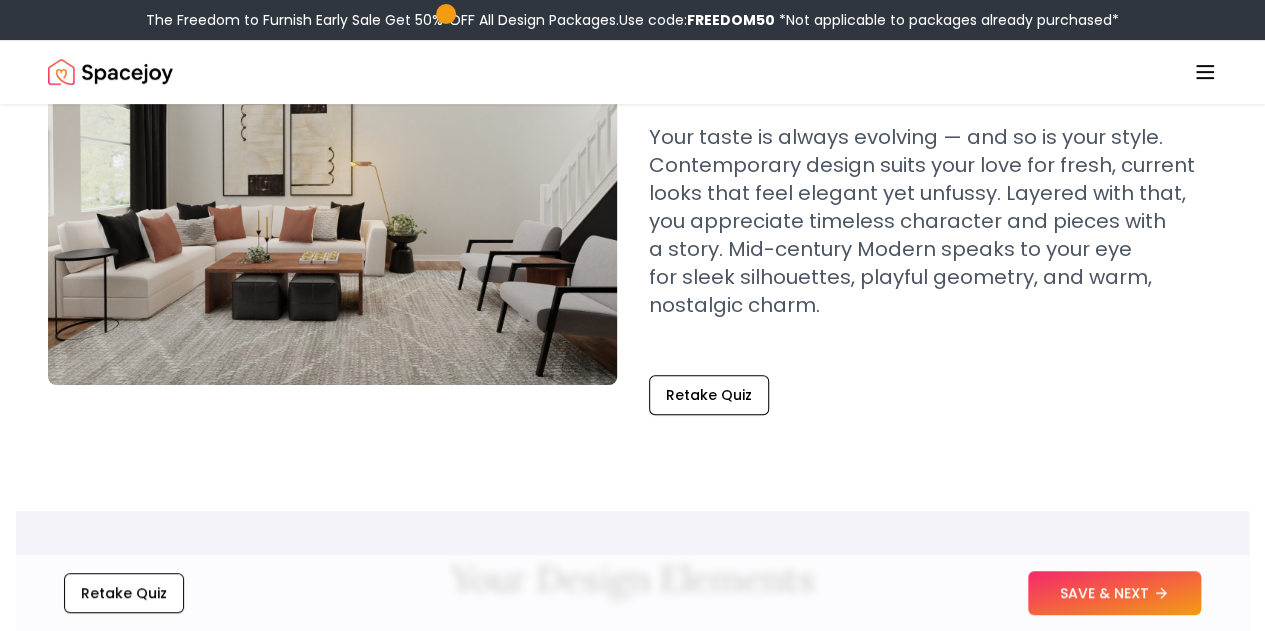 scroll, scrollTop: 242, scrollLeft: 0, axis: vertical 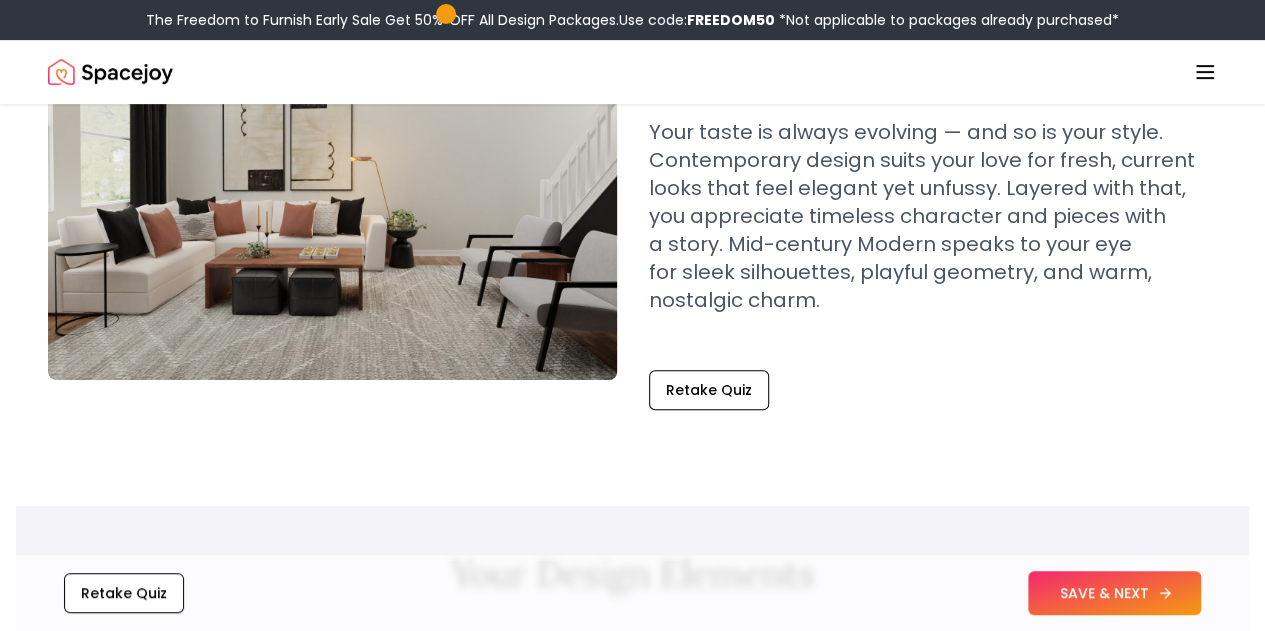 click on "SAVE & NEXT" at bounding box center (1114, 593) 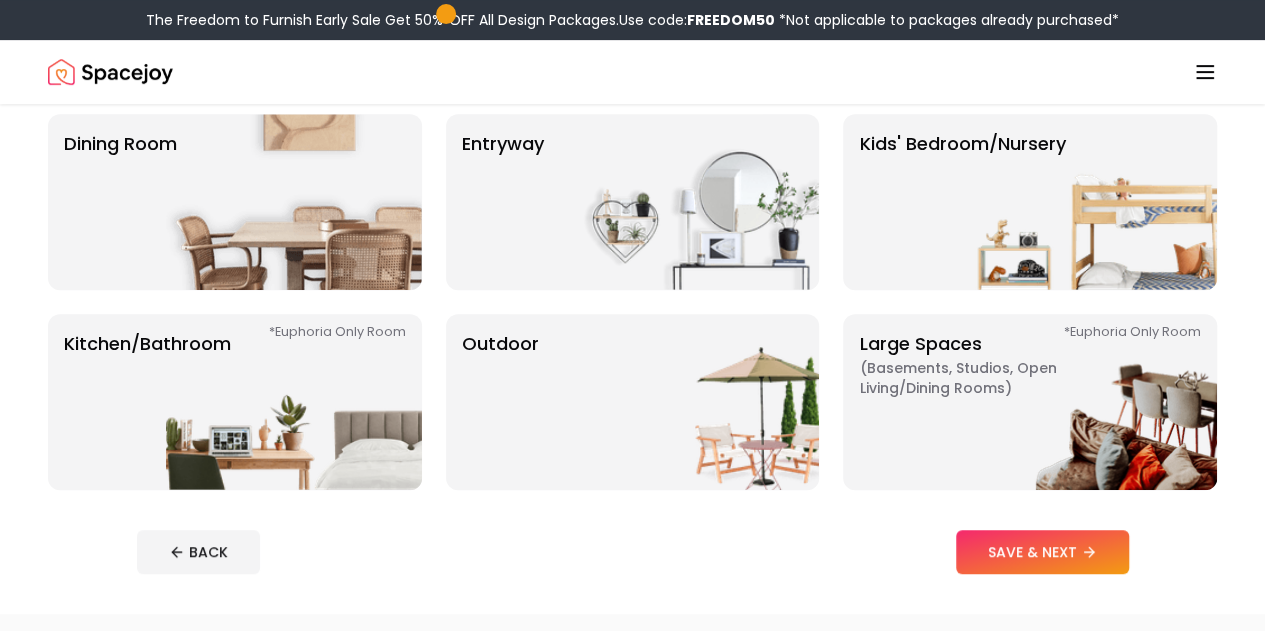scroll, scrollTop: 0, scrollLeft: 0, axis: both 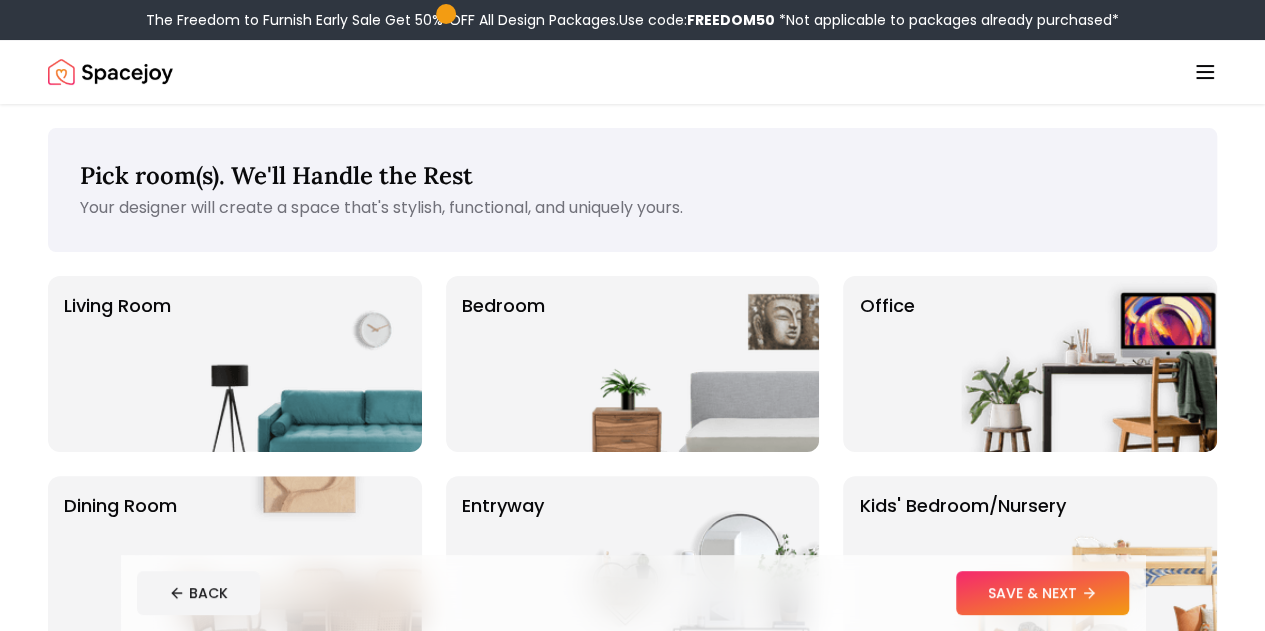 click on "Start Your Project" at bounding box center (0, 0) 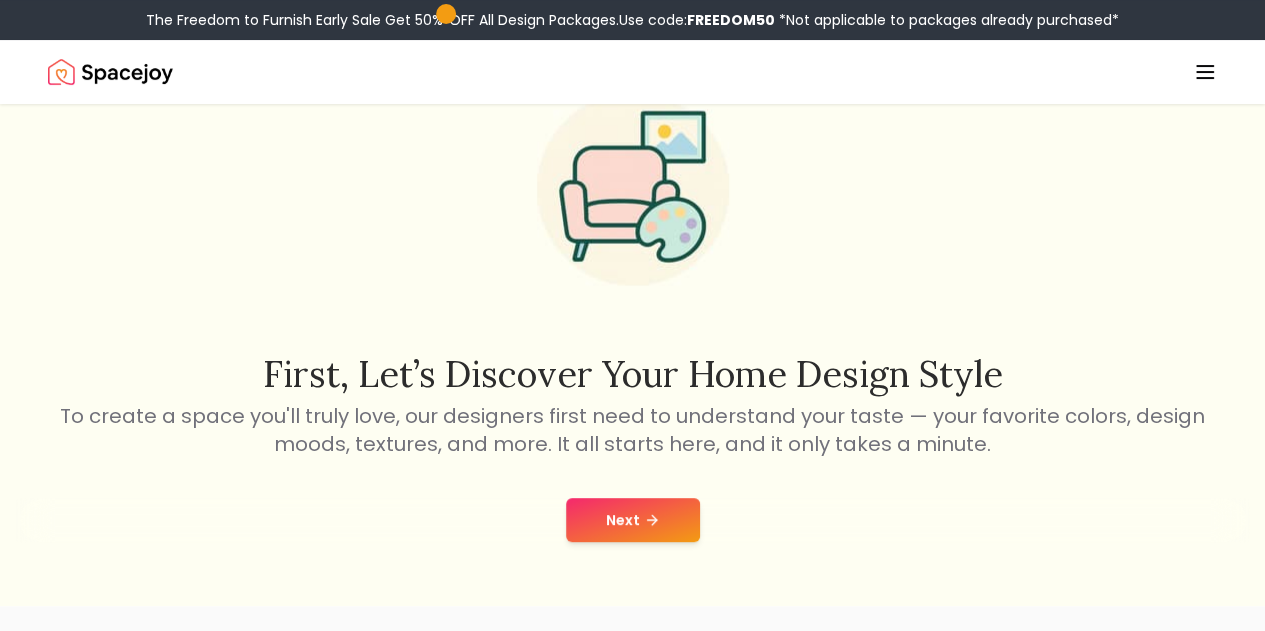 click on "Next" at bounding box center [633, 520] 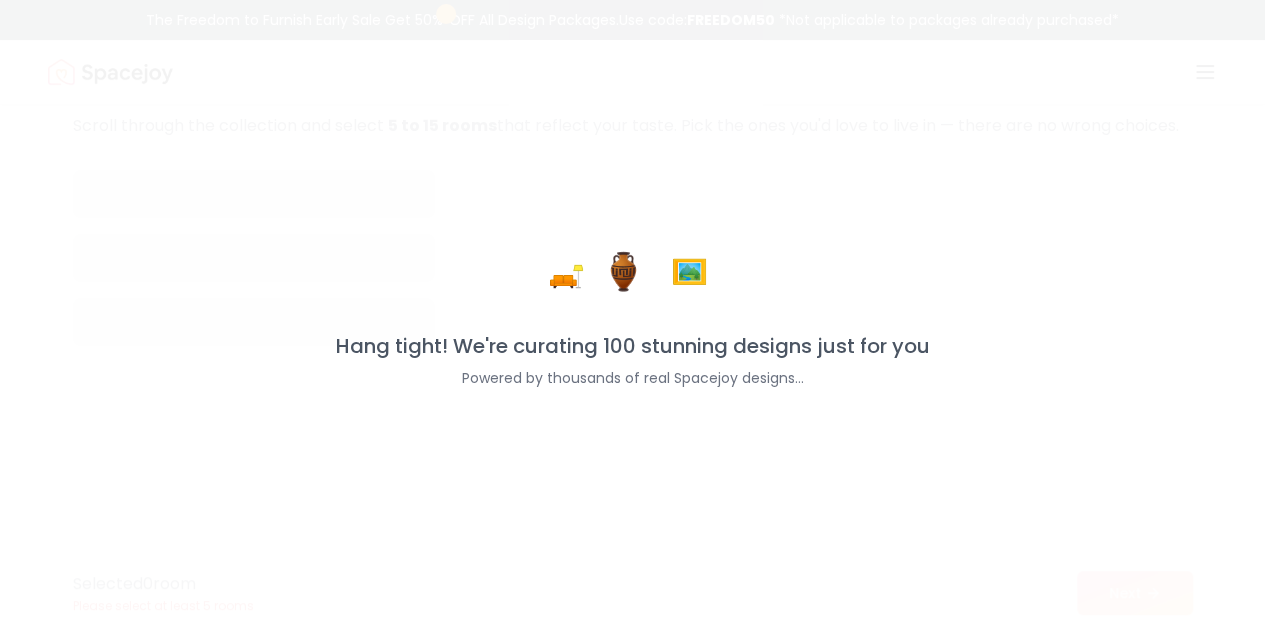 scroll, scrollTop: 134, scrollLeft: 0, axis: vertical 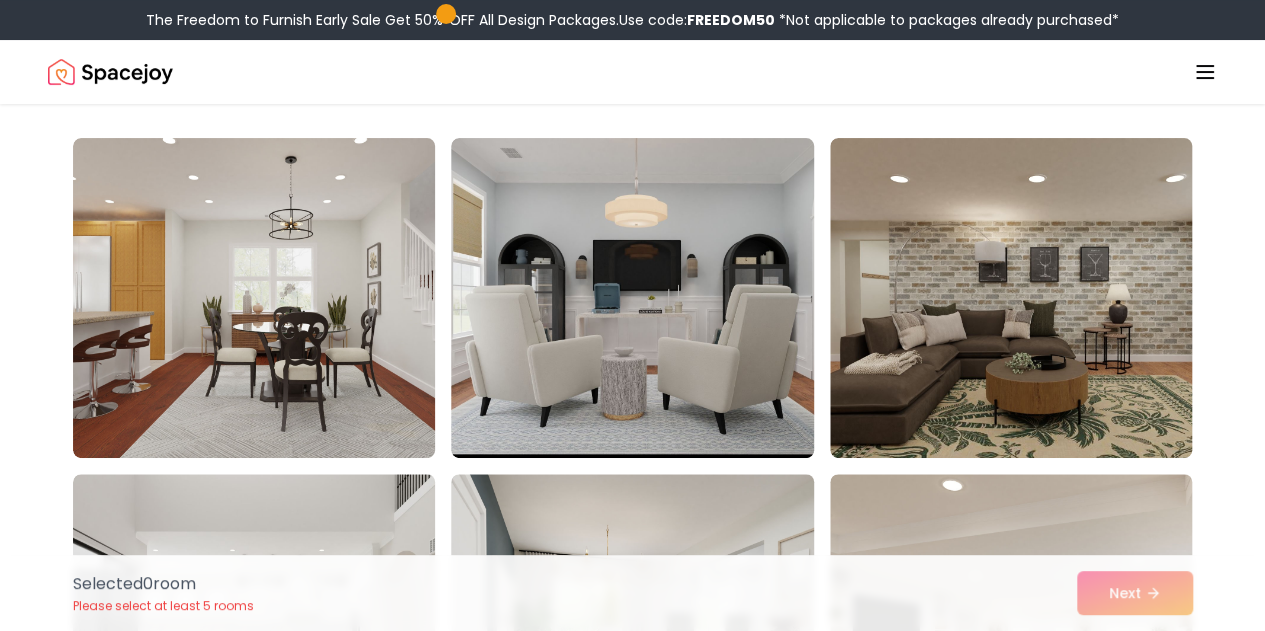 click on "Login" at bounding box center (0, 0) 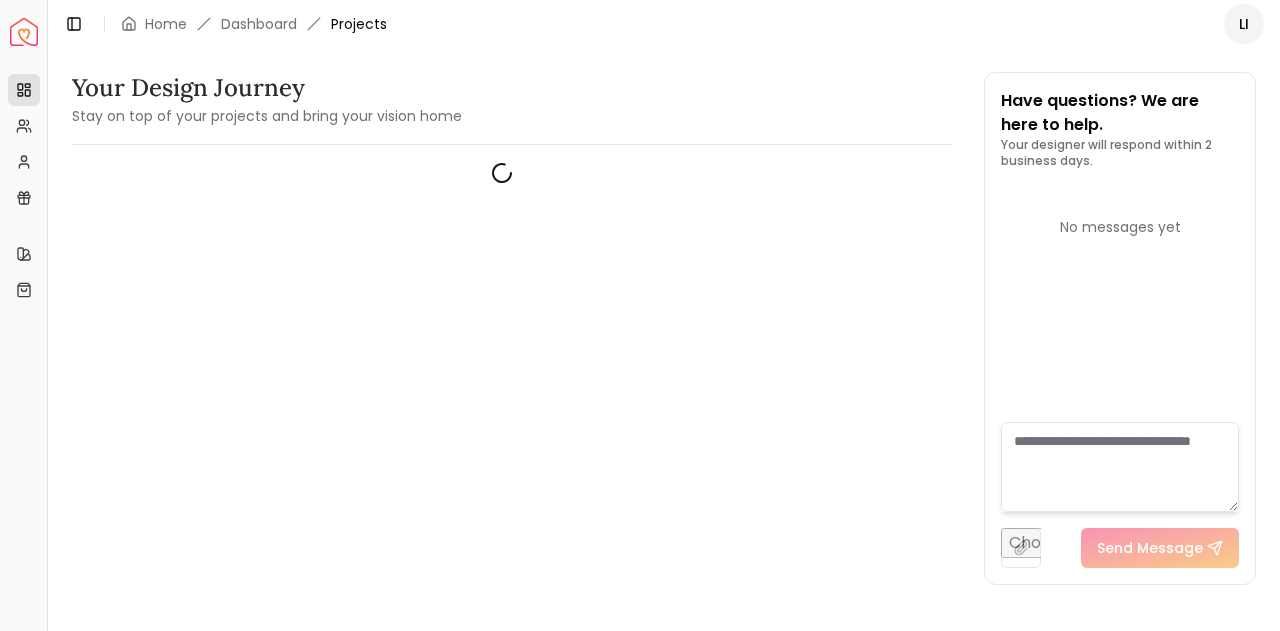 scroll, scrollTop: 0, scrollLeft: 0, axis: both 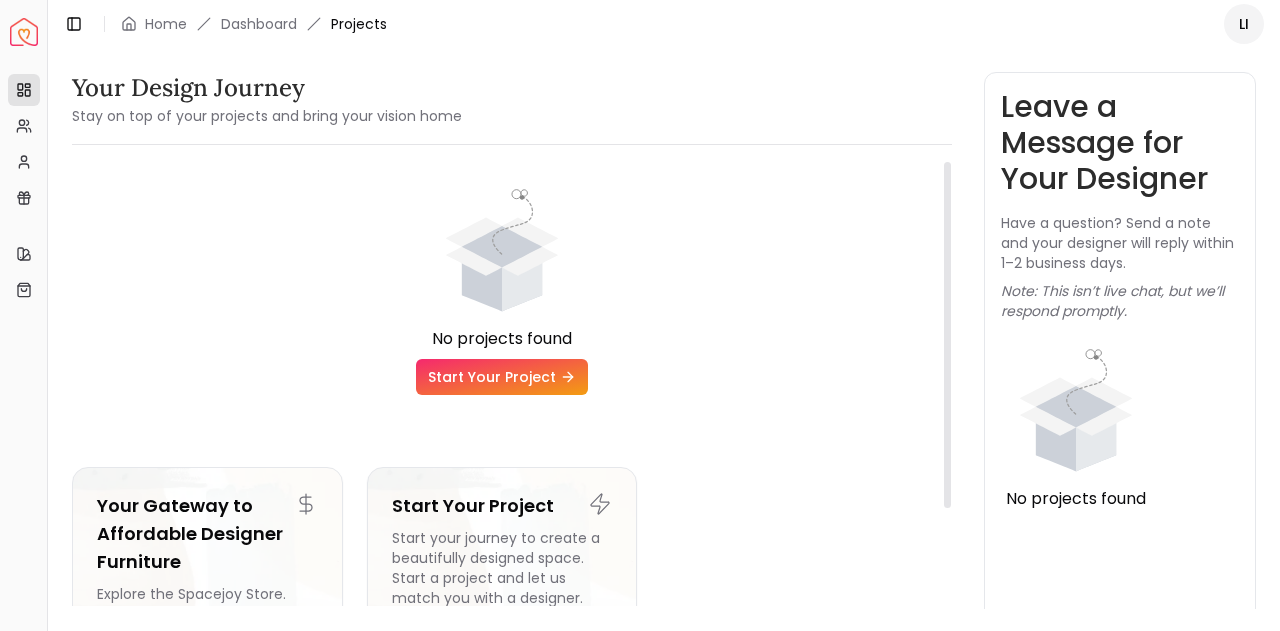 click on "Start Your Project" at bounding box center (502, 377) 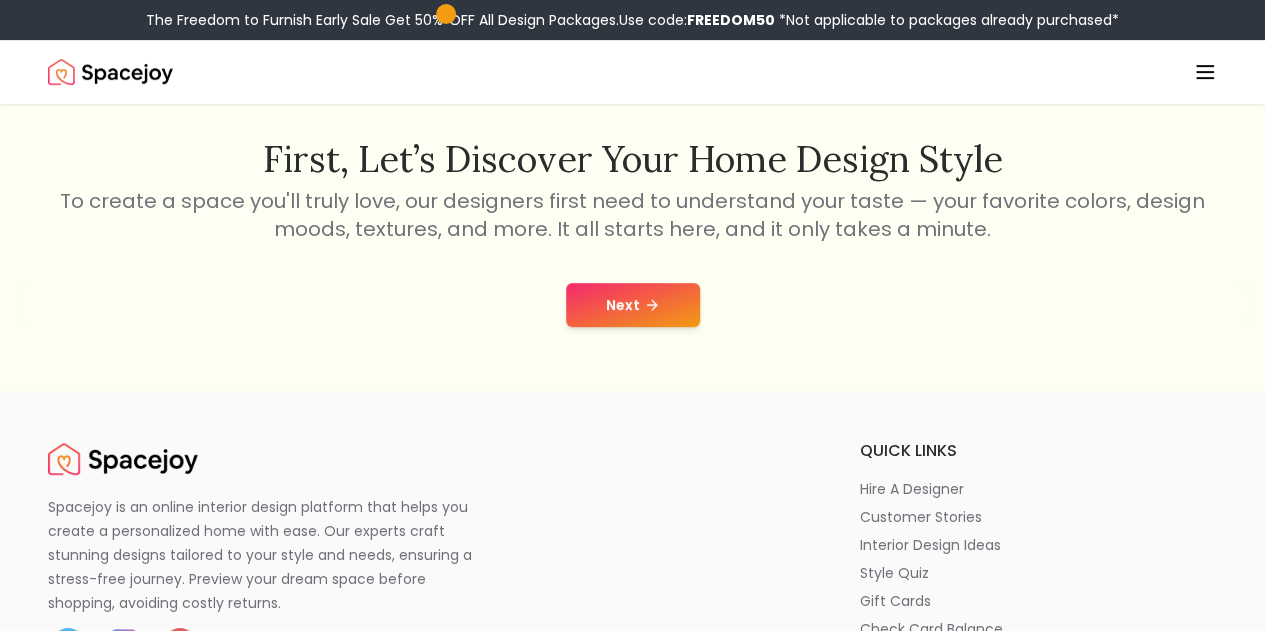 scroll, scrollTop: 321, scrollLeft: 0, axis: vertical 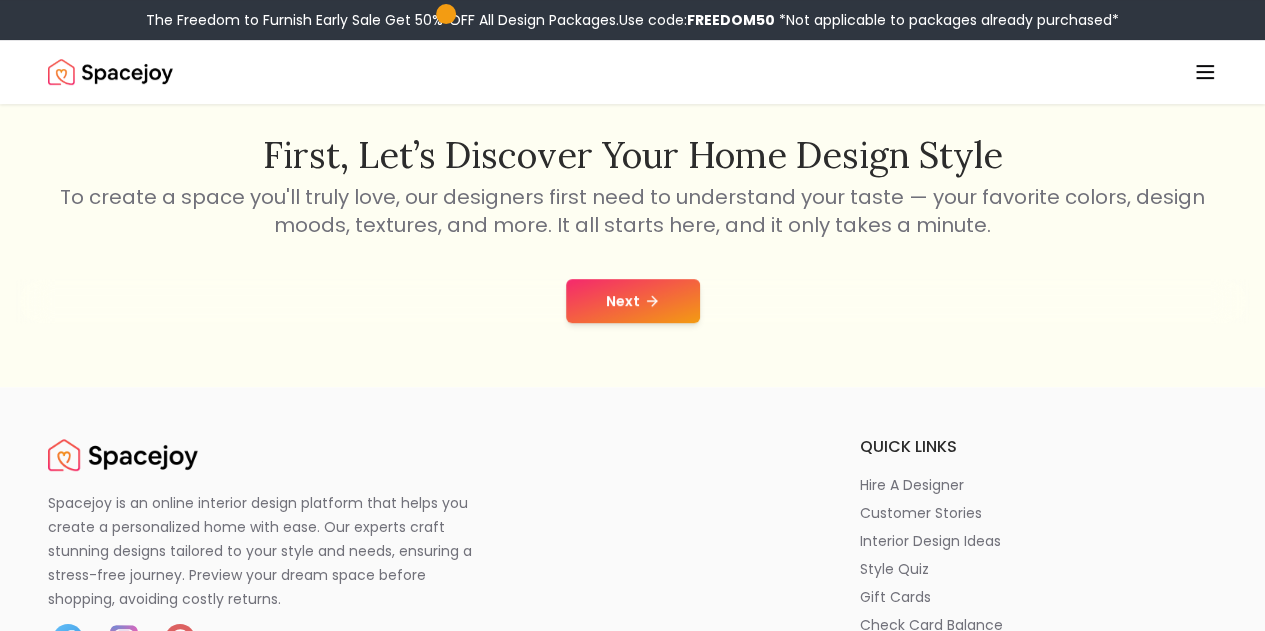 click on "Next" at bounding box center [633, 301] 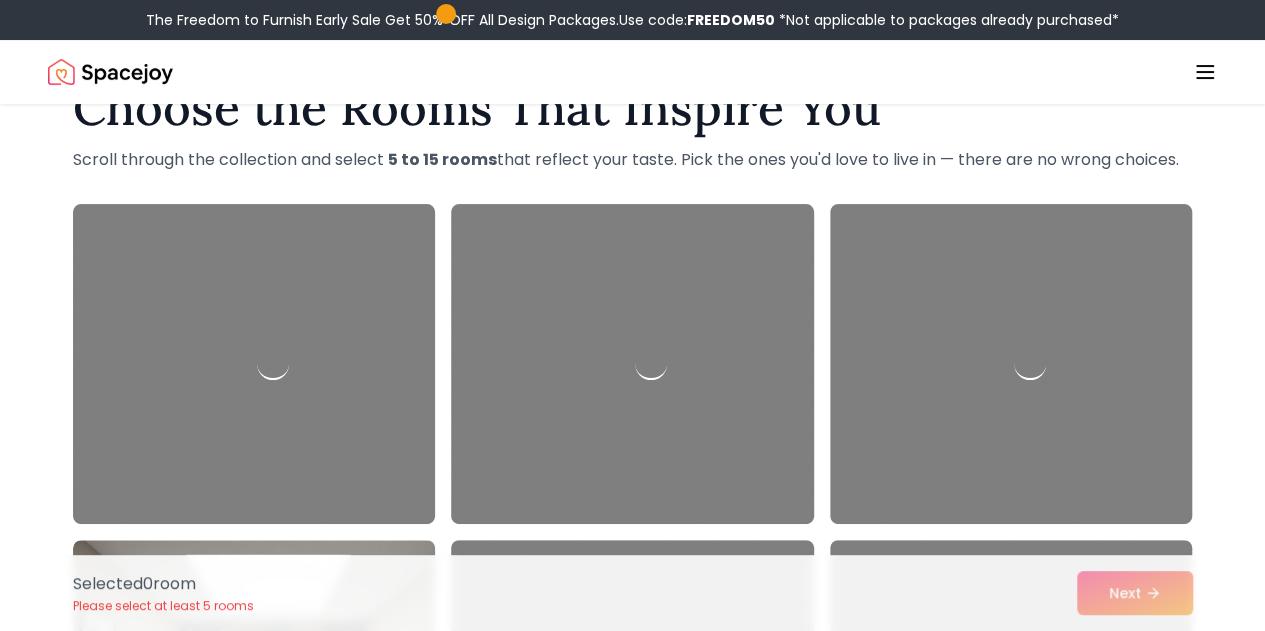 scroll, scrollTop: 72, scrollLeft: 0, axis: vertical 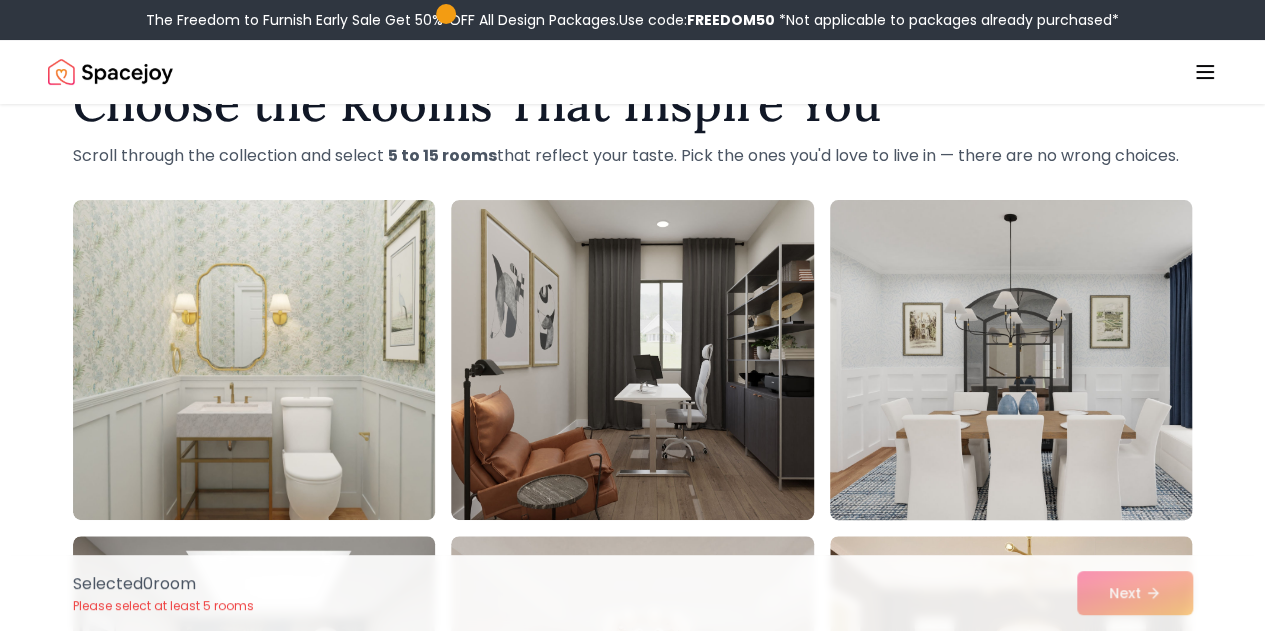 click at bounding box center (1030, 360) 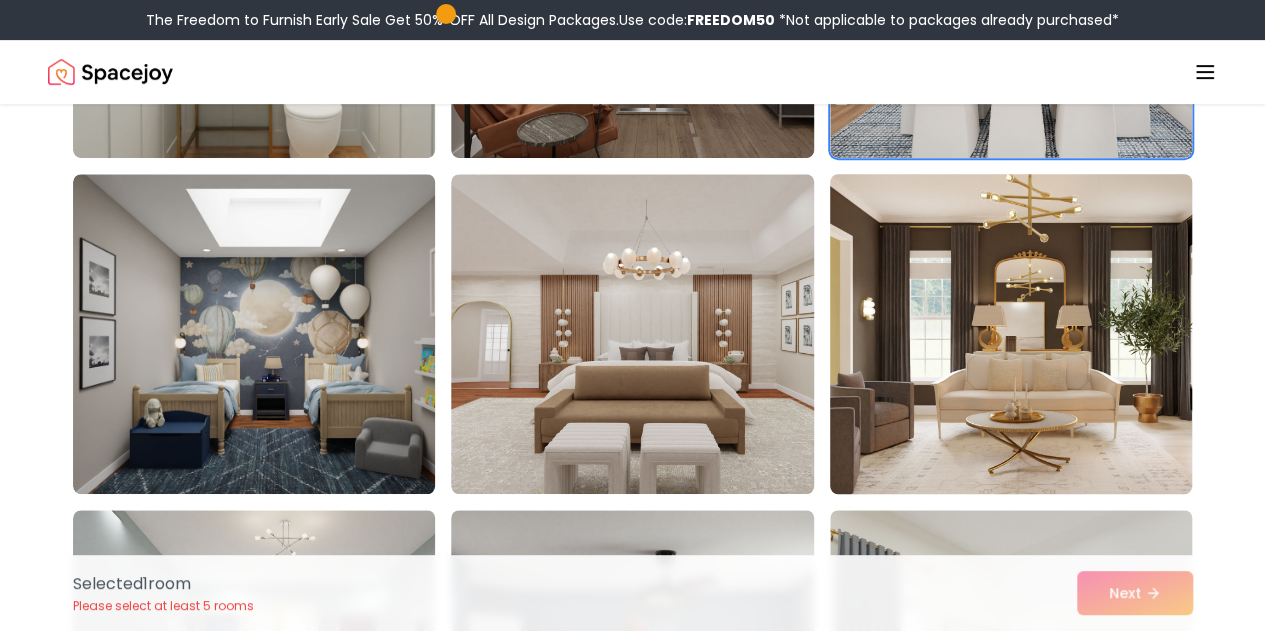 click at bounding box center [1030, 334] 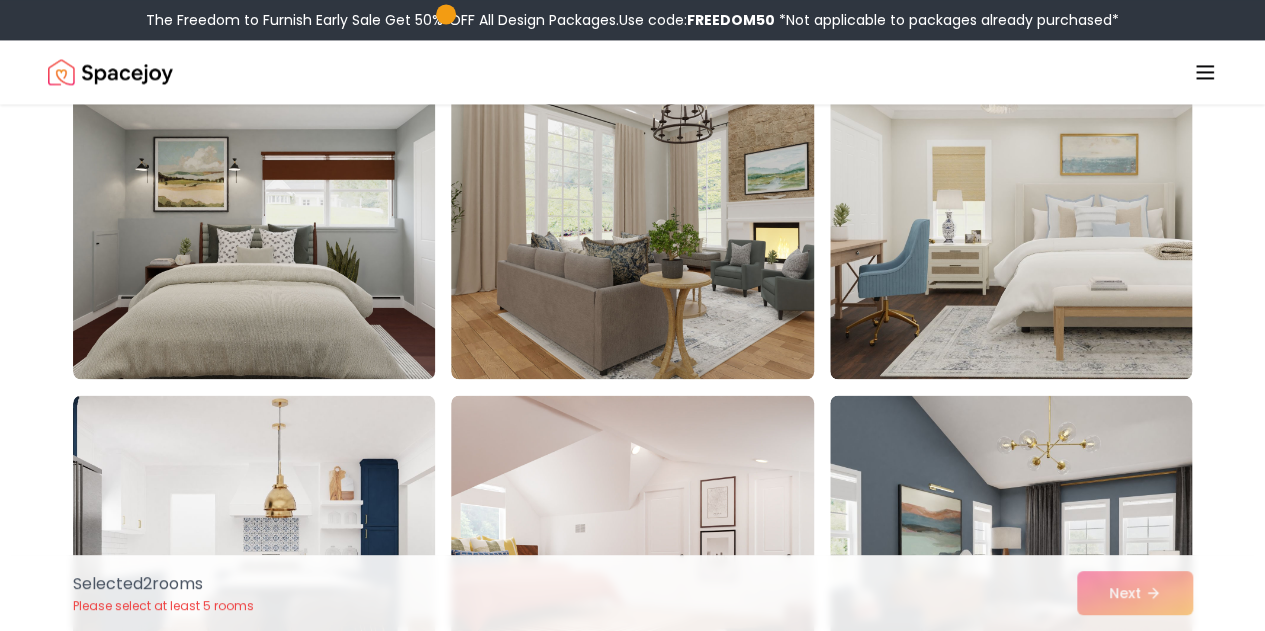 scroll, scrollTop: 1577, scrollLeft: 0, axis: vertical 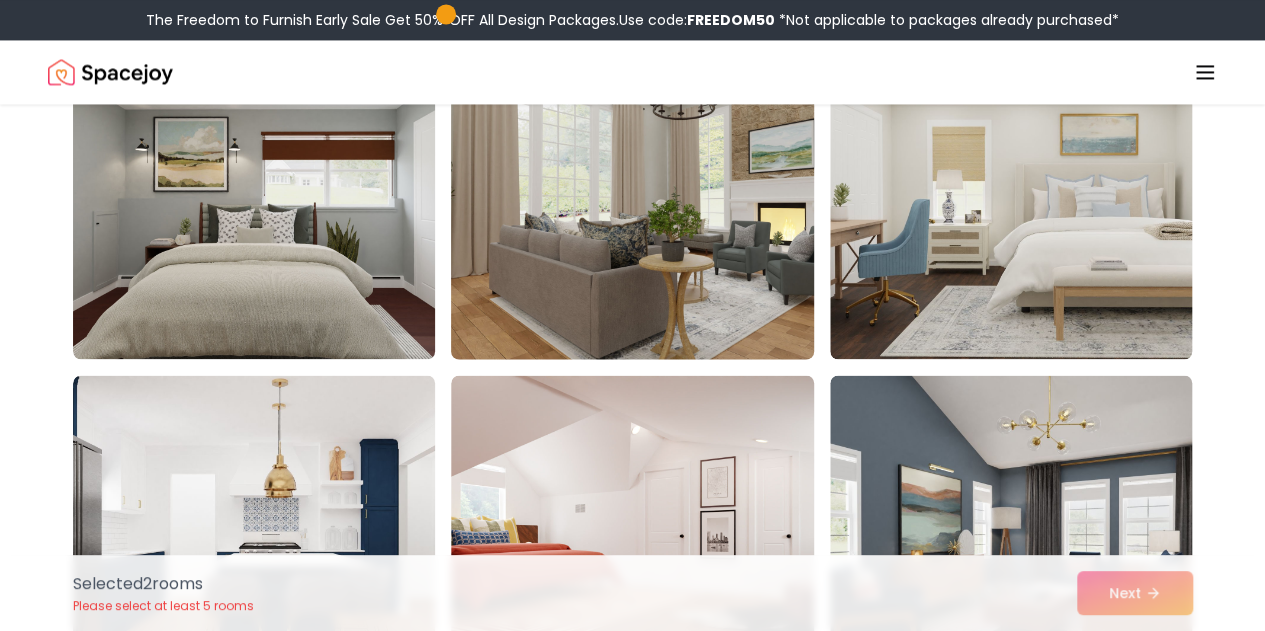 click at bounding box center [651, 199] 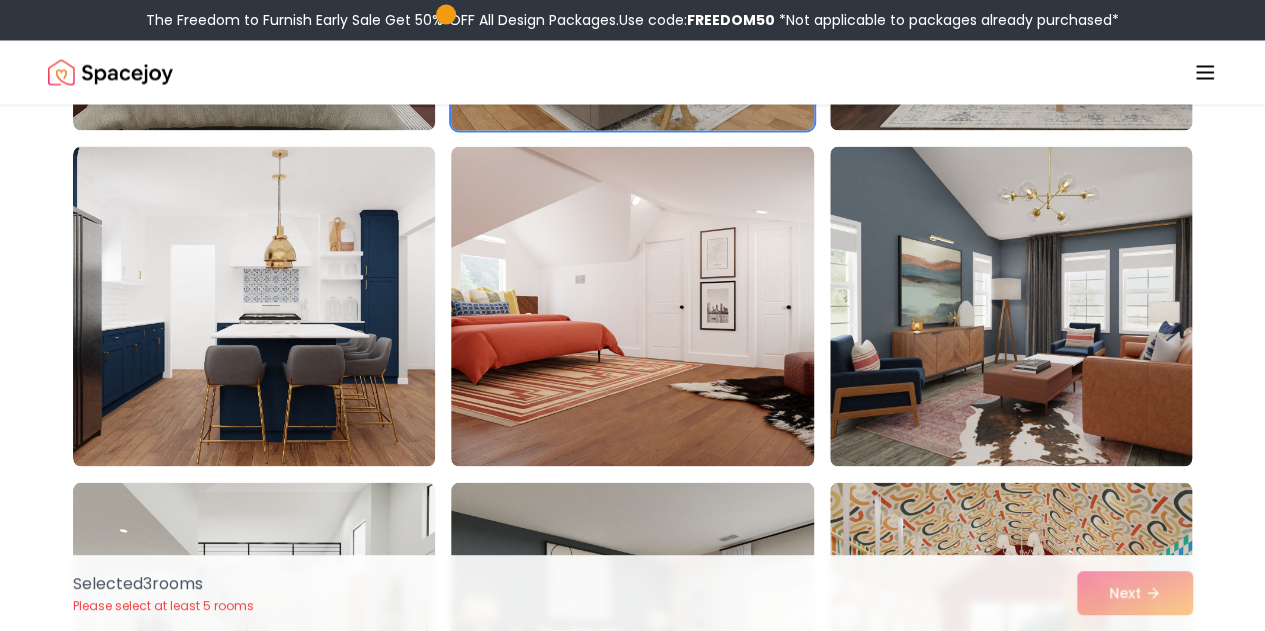 scroll, scrollTop: 1807, scrollLeft: 0, axis: vertical 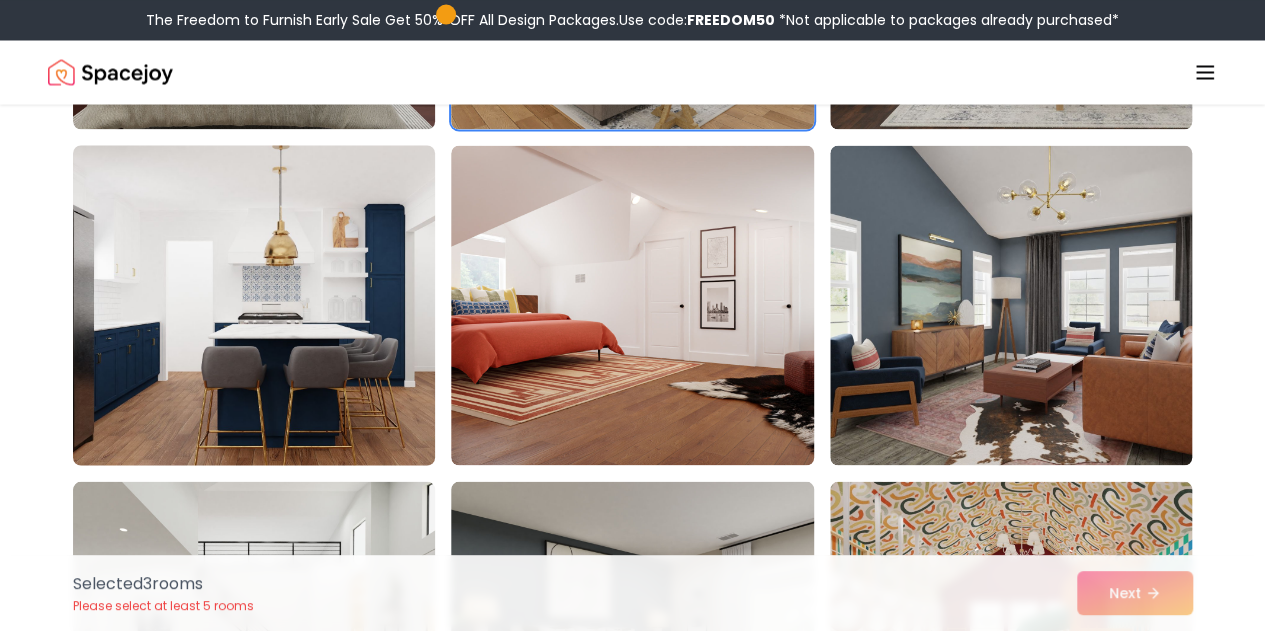 click at bounding box center (273, 305) 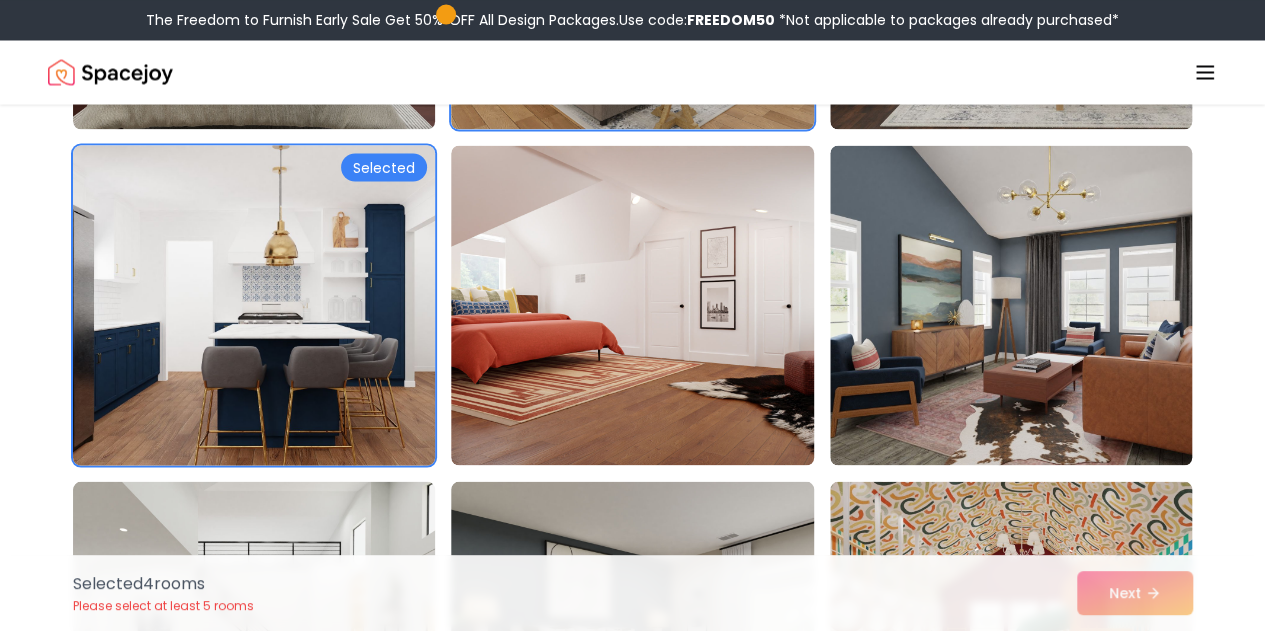 scroll, scrollTop: 2105, scrollLeft: 0, axis: vertical 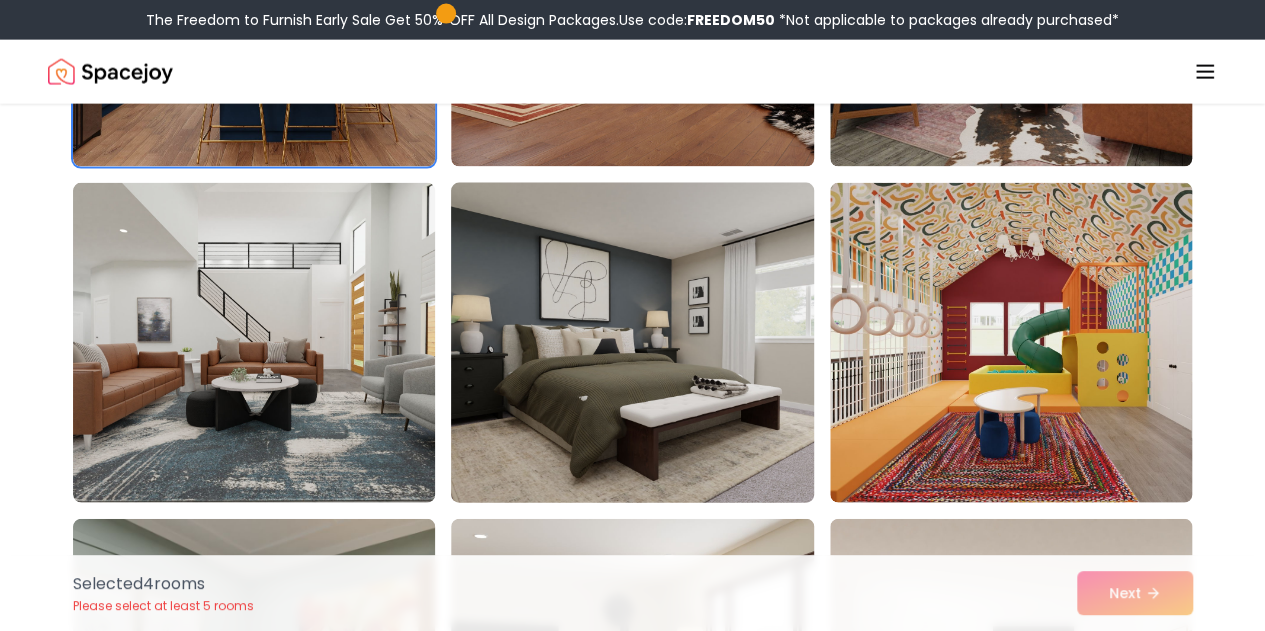 click at bounding box center (651, 343) 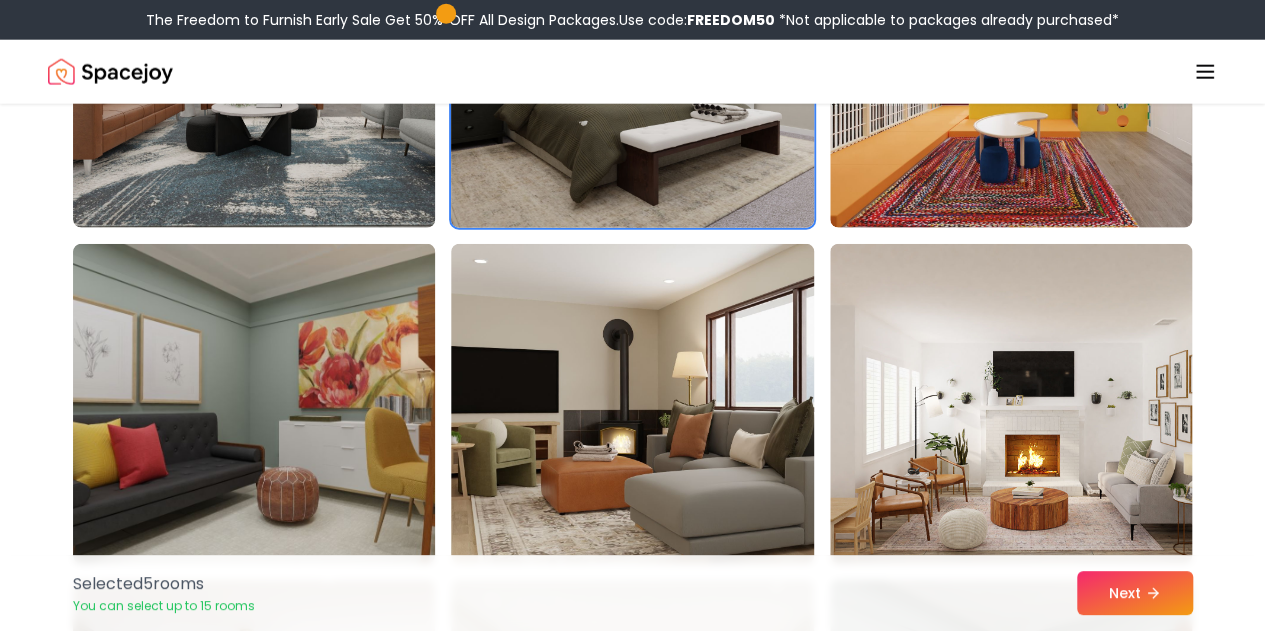 scroll, scrollTop: 2386, scrollLeft: 0, axis: vertical 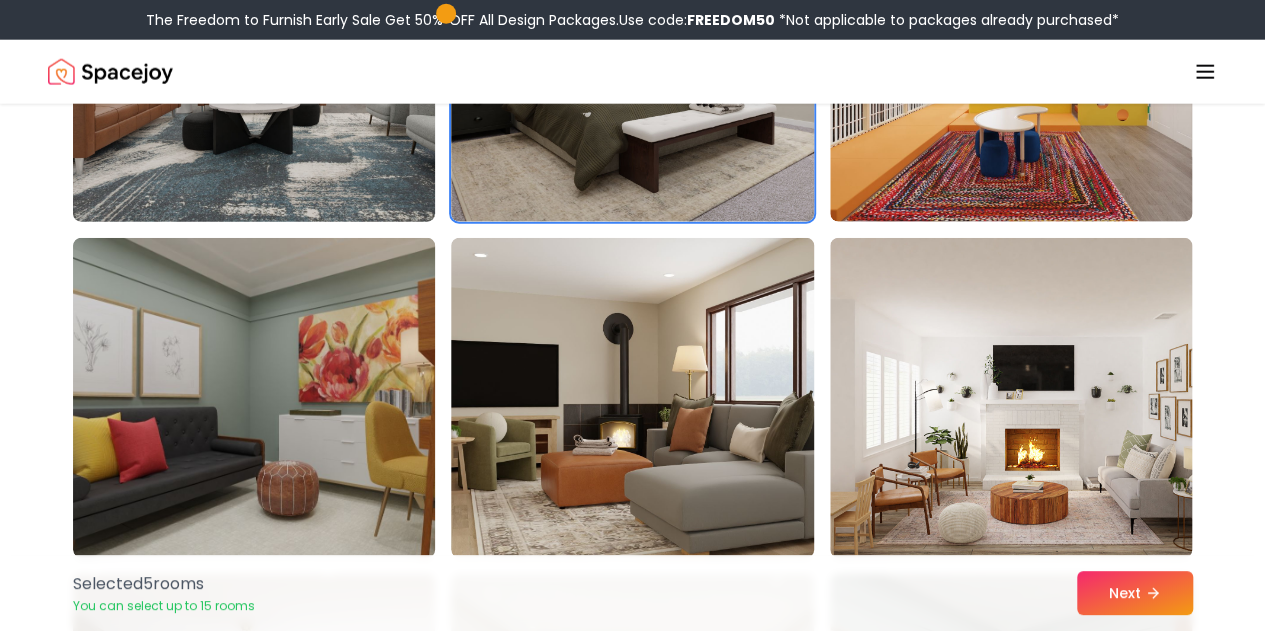 click at bounding box center [273, 62] 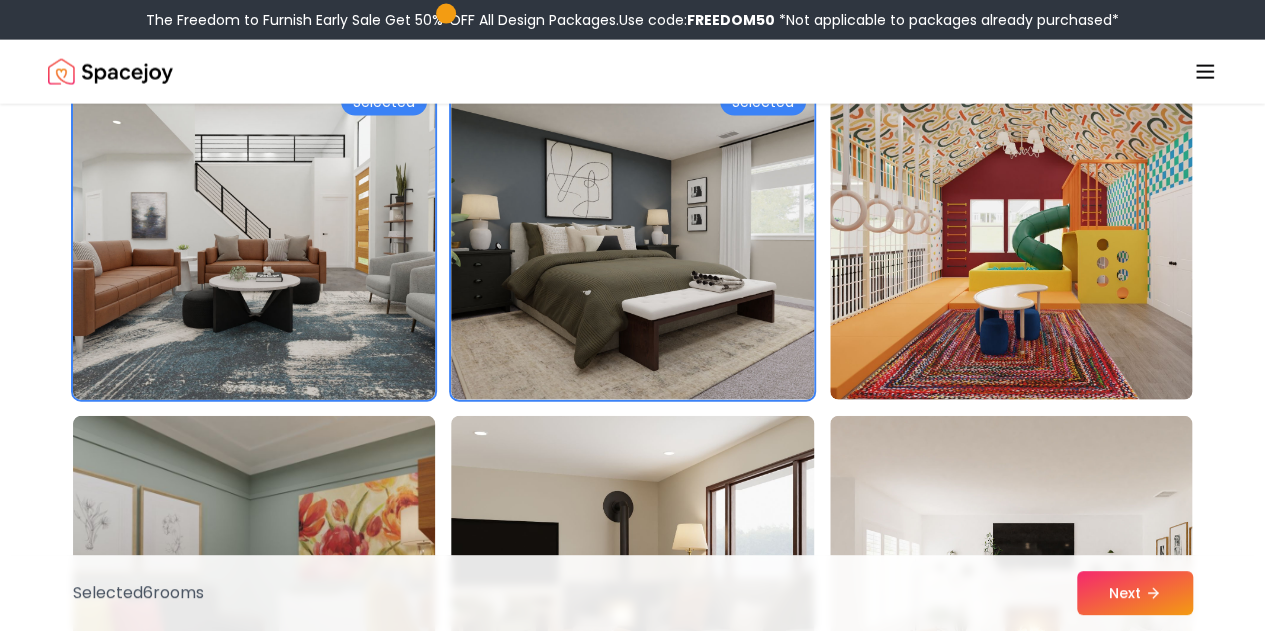 scroll, scrollTop: 2206, scrollLeft: 0, axis: vertical 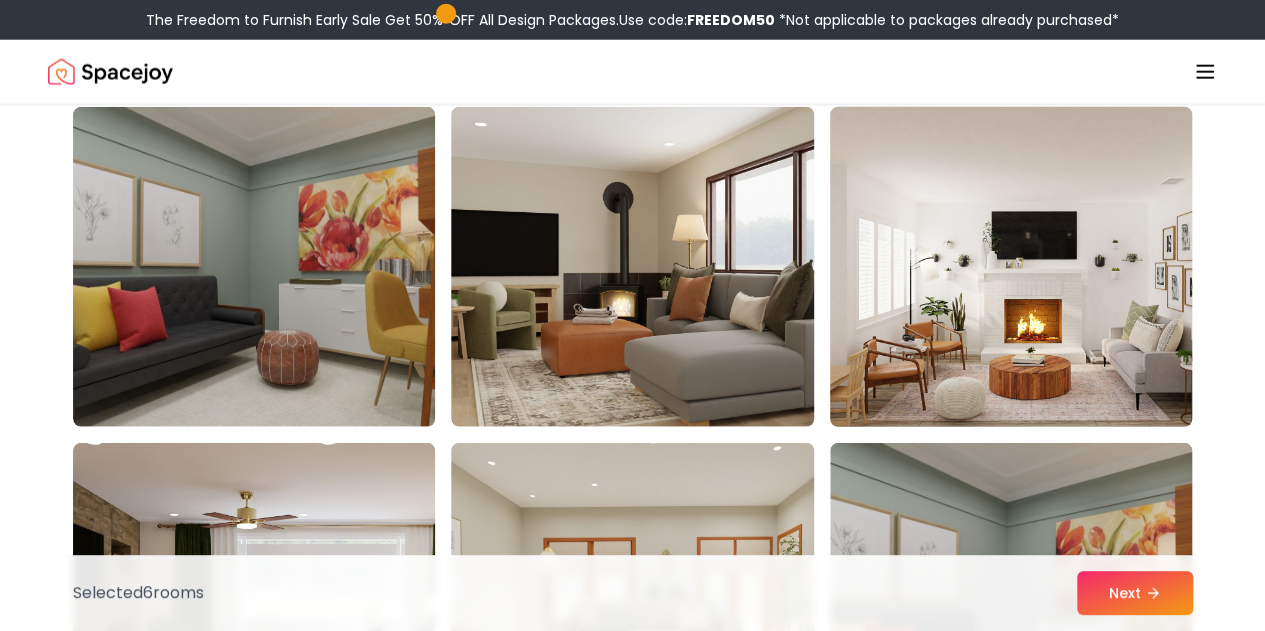 click at bounding box center [1030, 267] 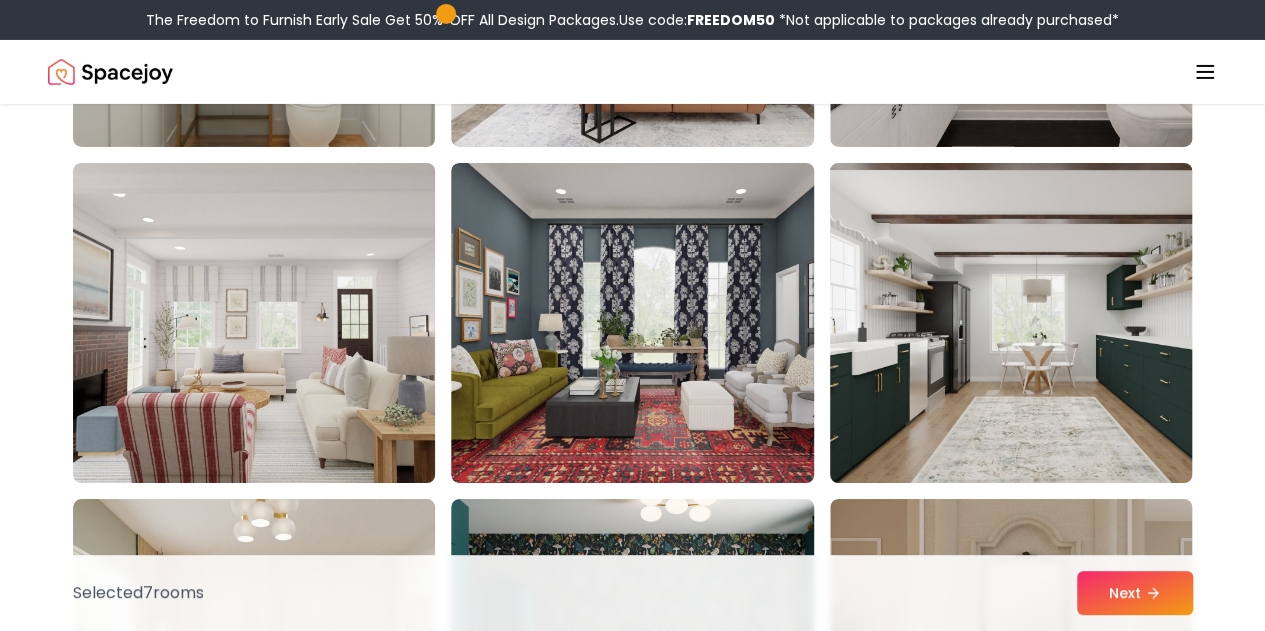 click at bounding box center (1030, 323) 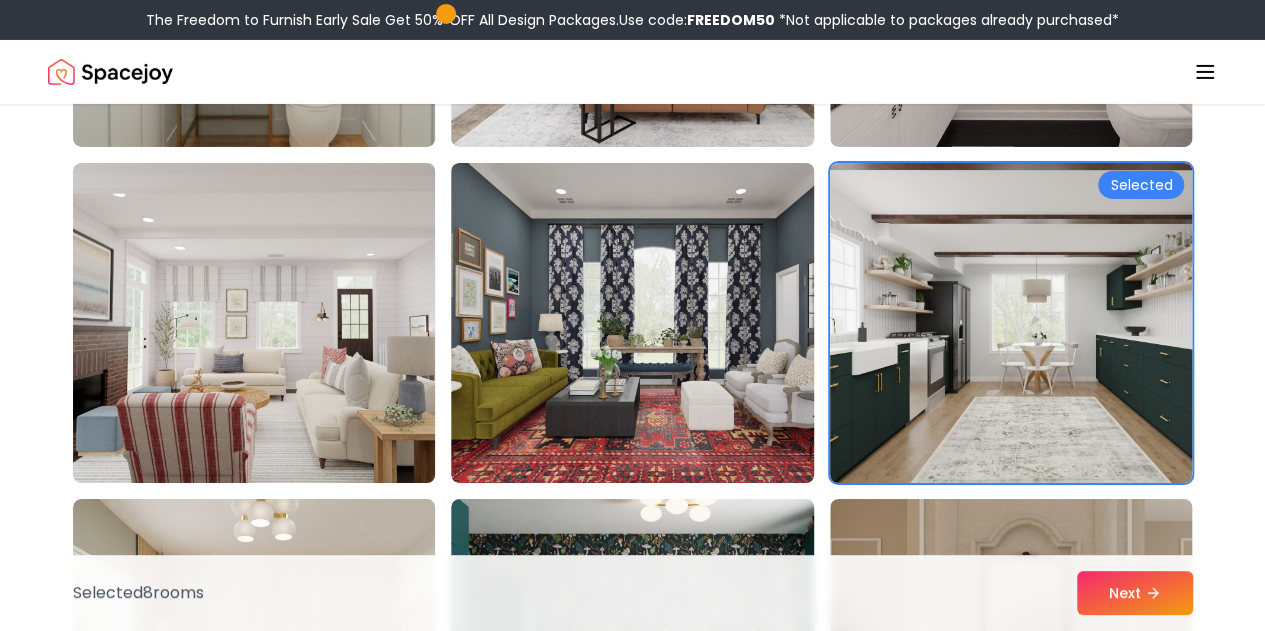 scroll, scrollTop: 3850, scrollLeft: 0, axis: vertical 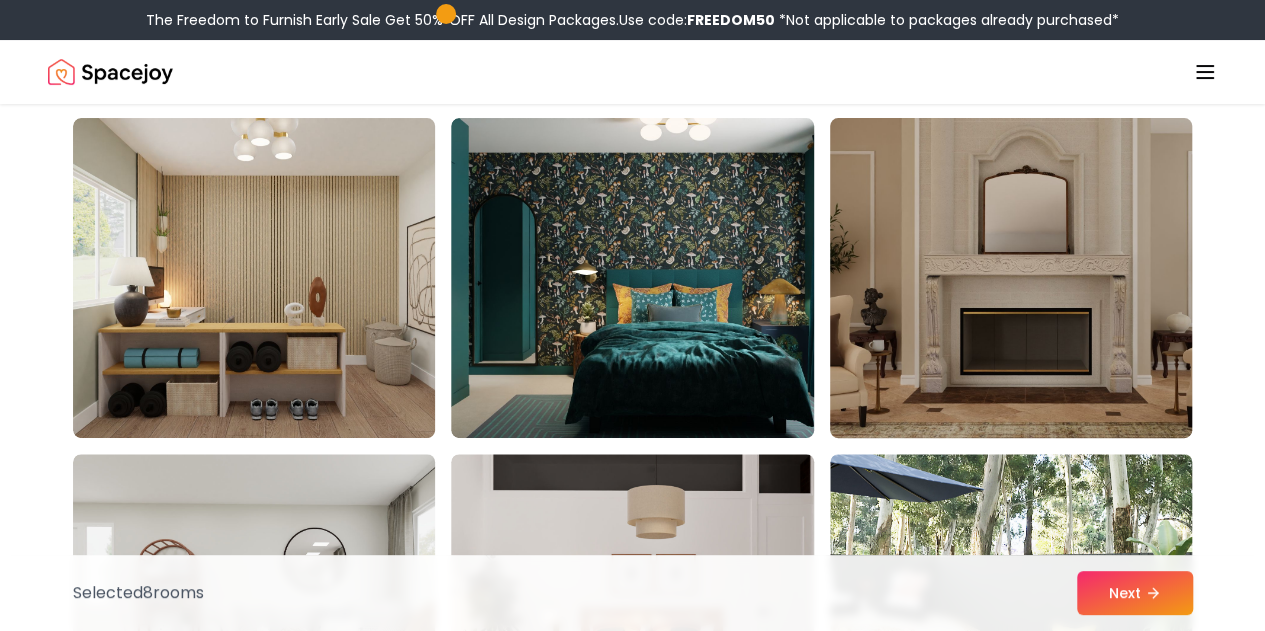 click at bounding box center [1030, 278] 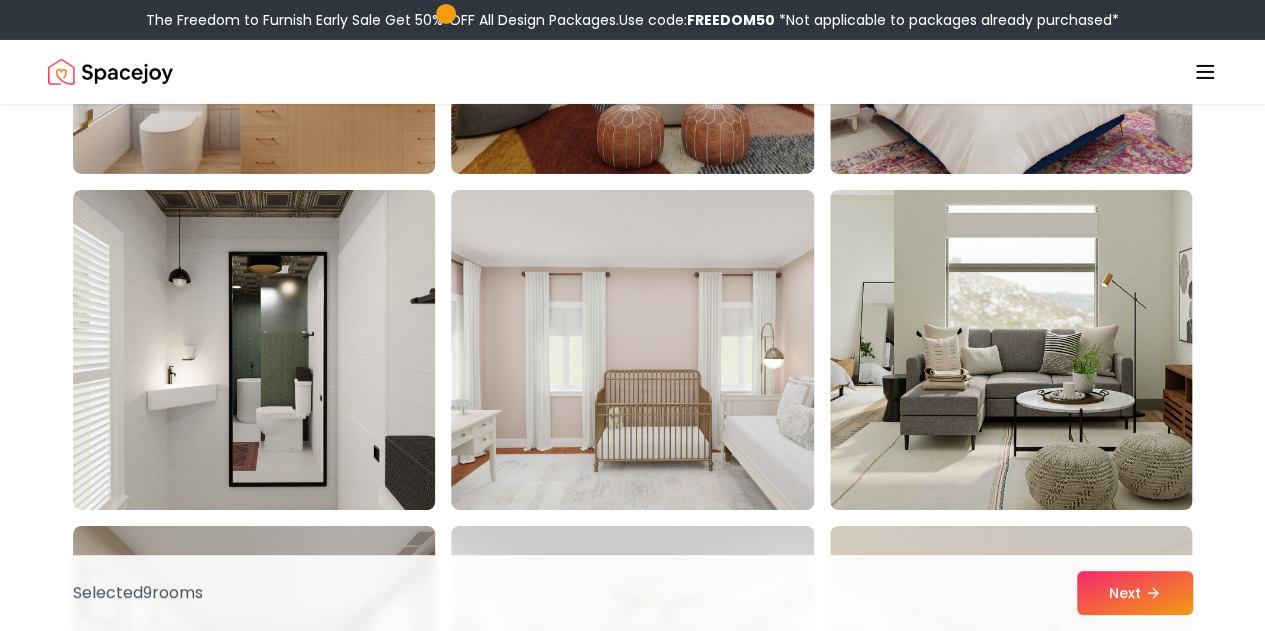 scroll, scrollTop: 7150, scrollLeft: 0, axis: vertical 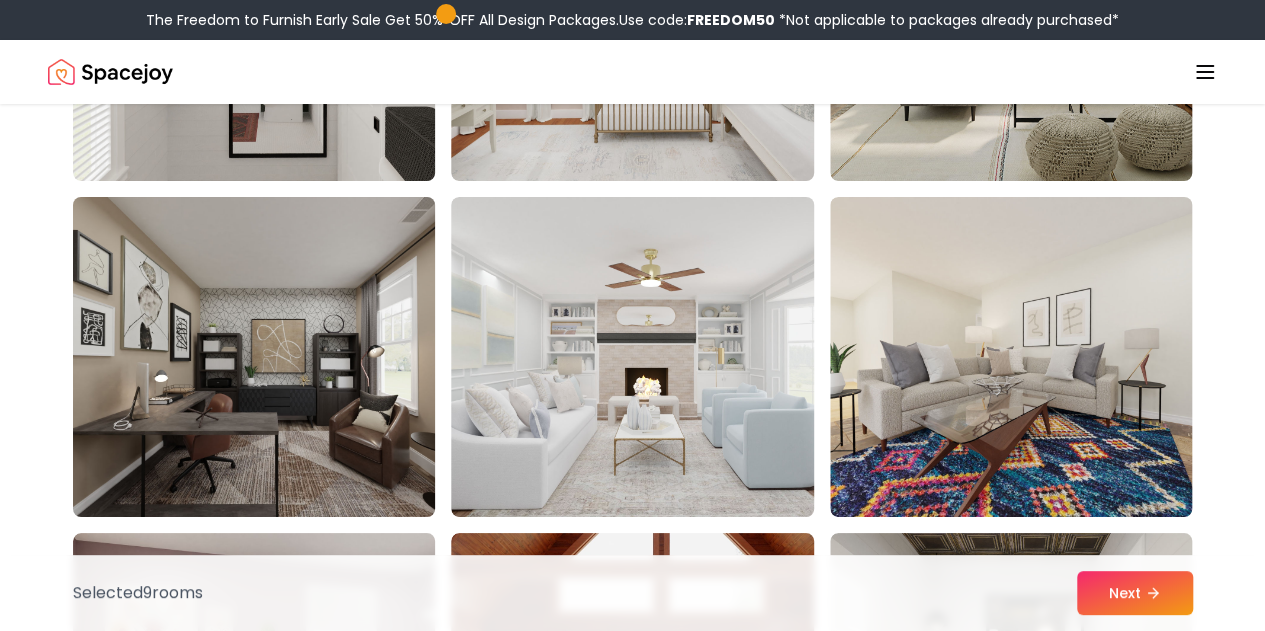 click at bounding box center [273, 357] 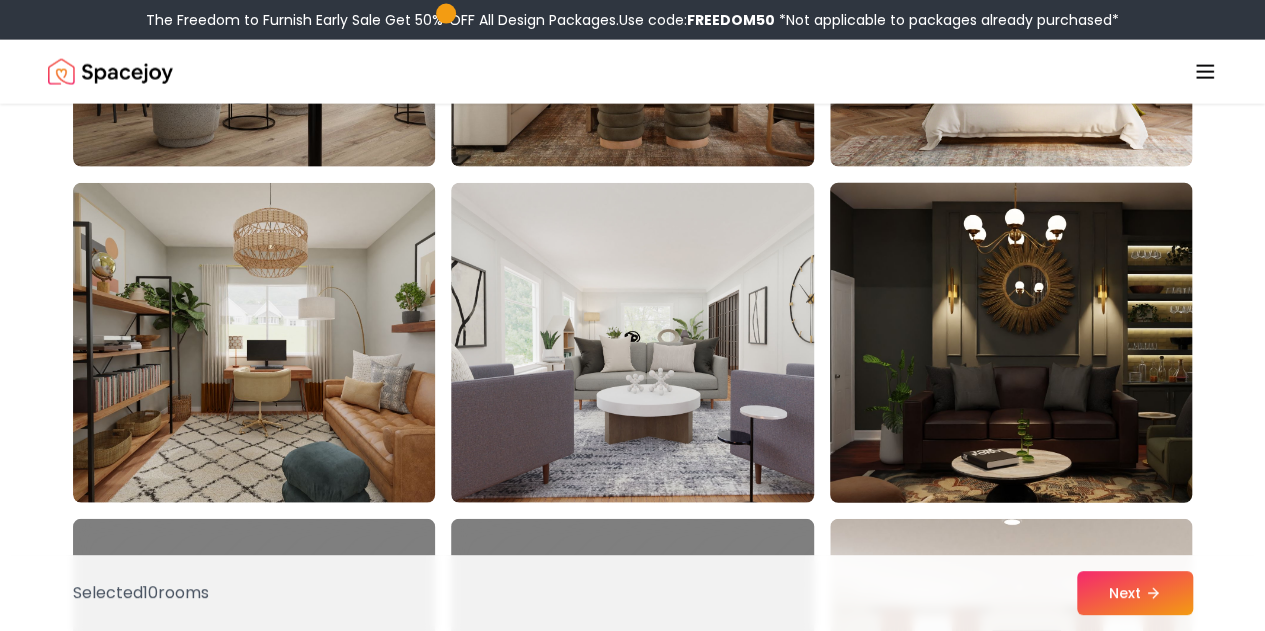 scroll, scrollTop: 9834, scrollLeft: 0, axis: vertical 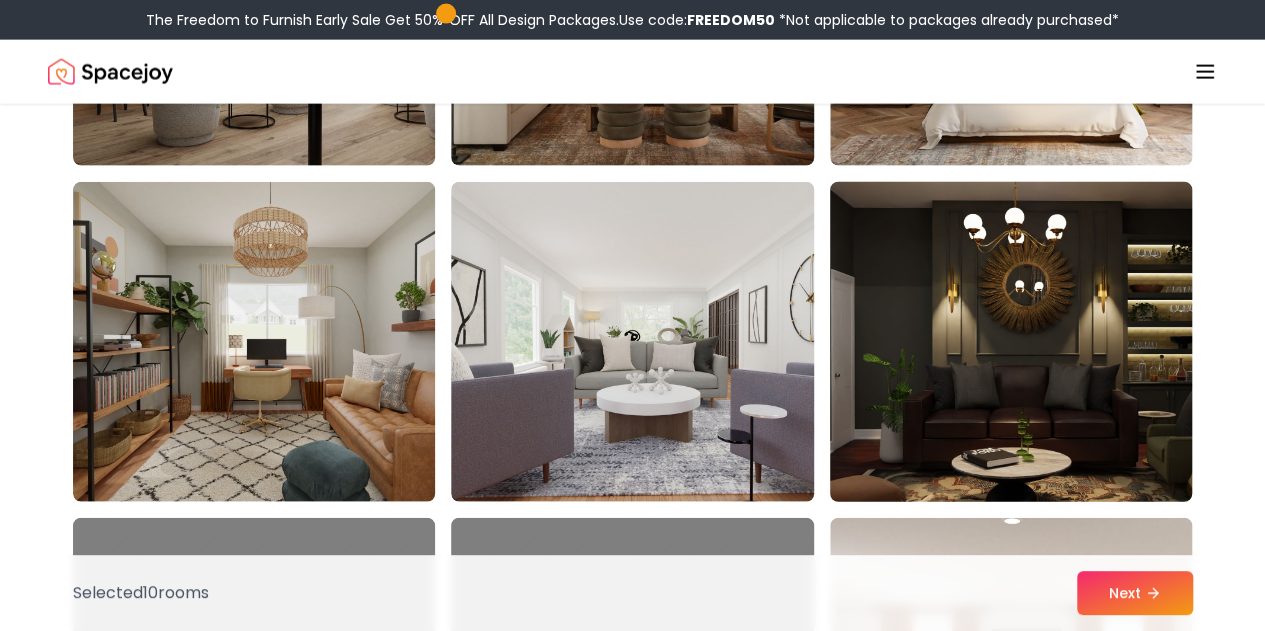 click at bounding box center (1030, 342) 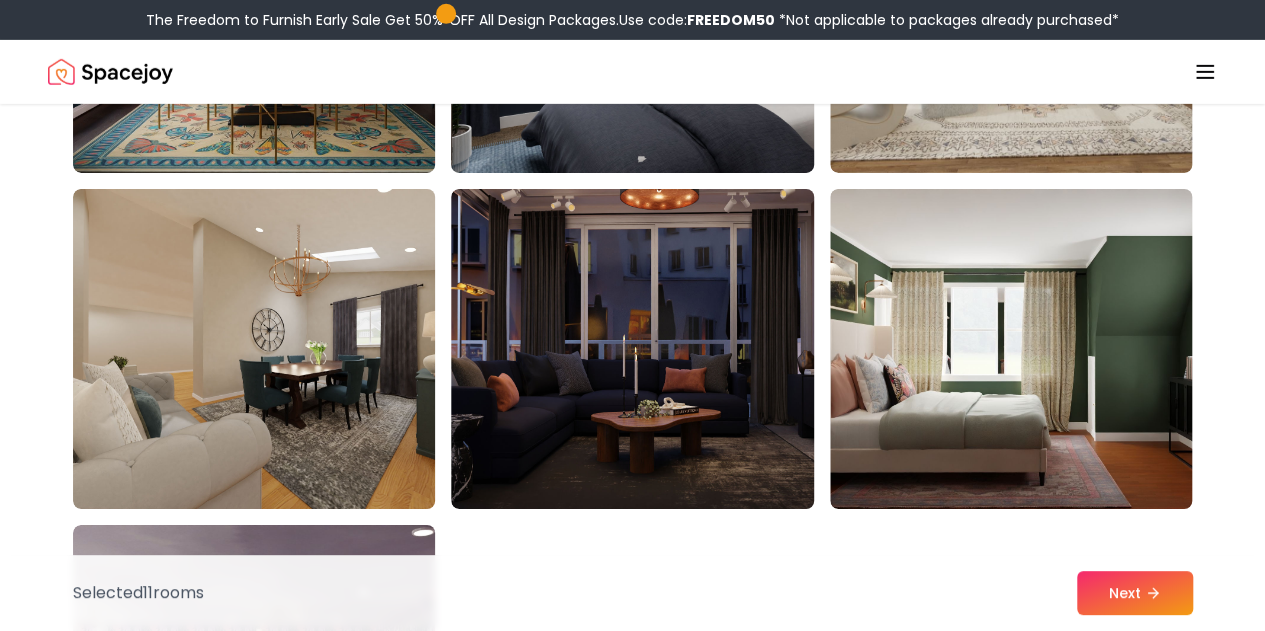 scroll, scrollTop: 10872, scrollLeft: 0, axis: vertical 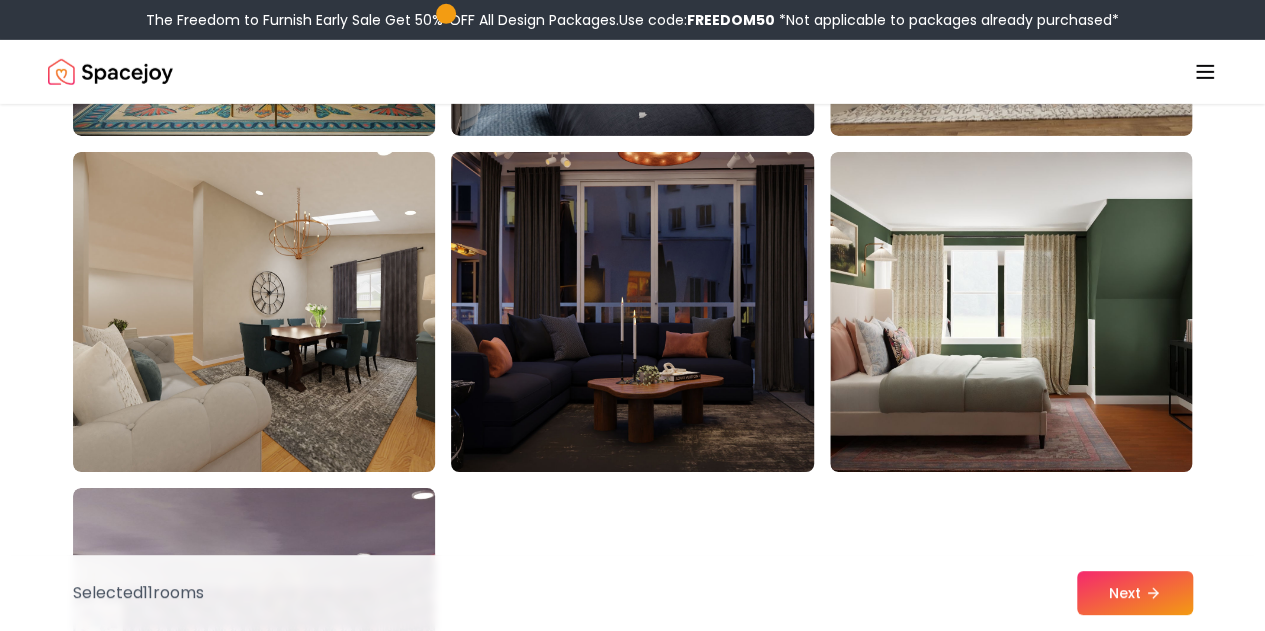 click at bounding box center [651, 312] 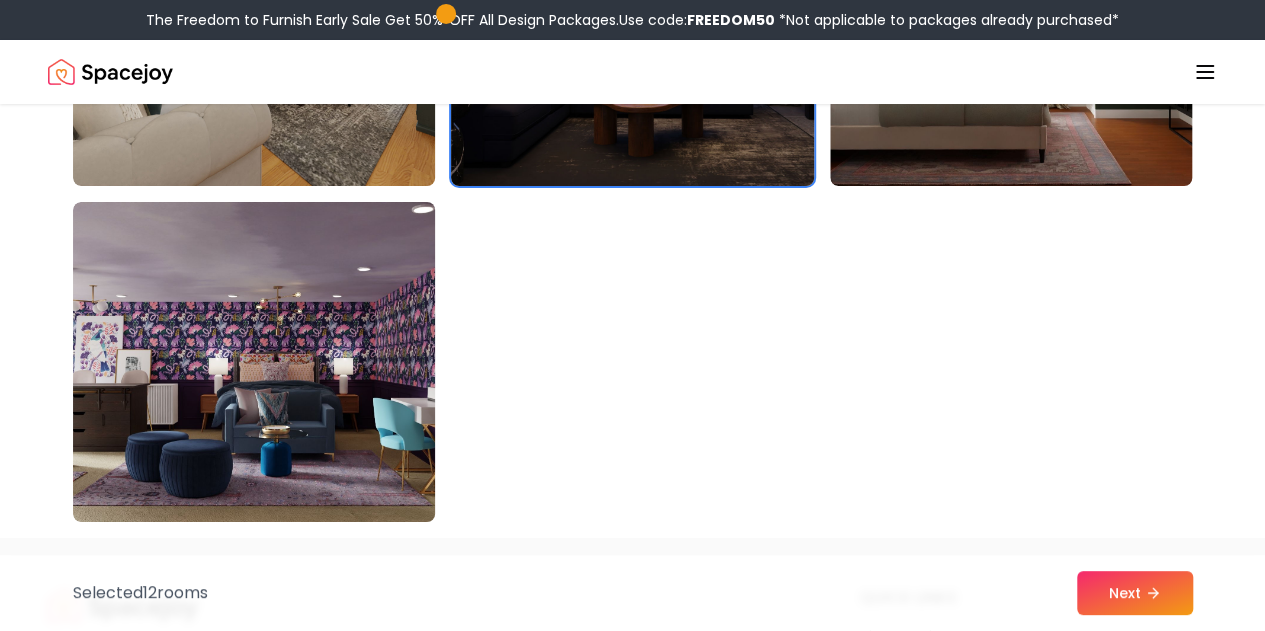 scroll, scrollTop: 11176, scrollLeft: 0, axis: vertical 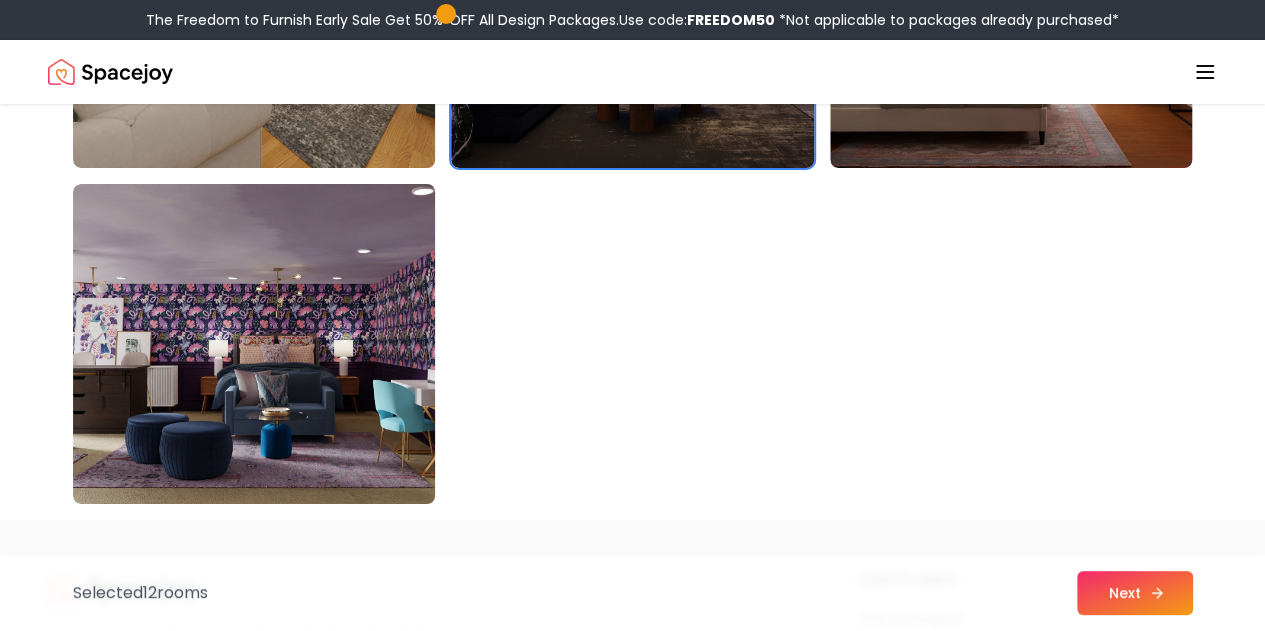 click on "Next" at bounding box center [1135, 593] 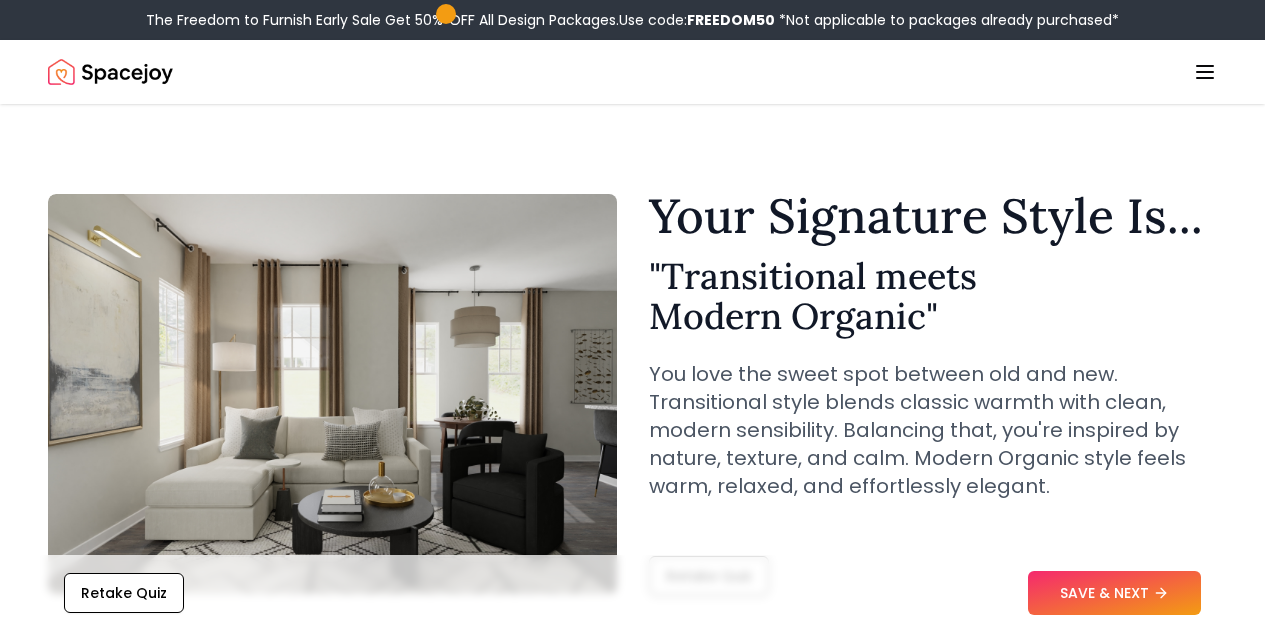 scroll, scrollTop: 0, scrollLeft: 0, axis: both 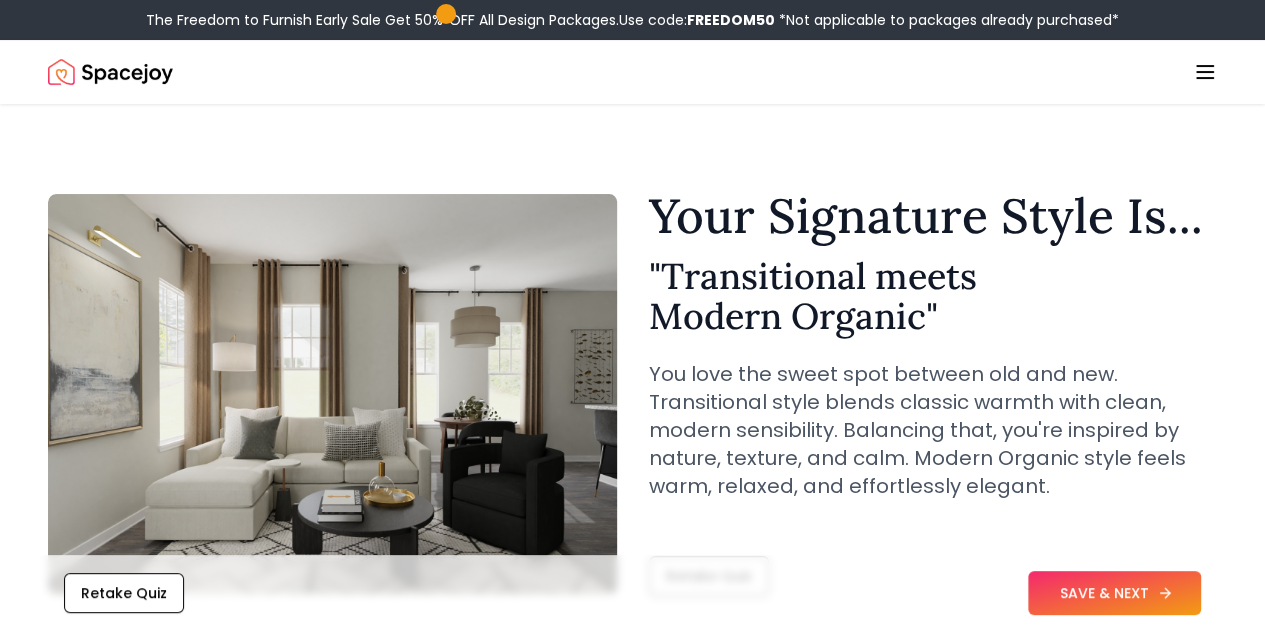 click on "SAVE & NEXT" at bounding box center (1114, 593) 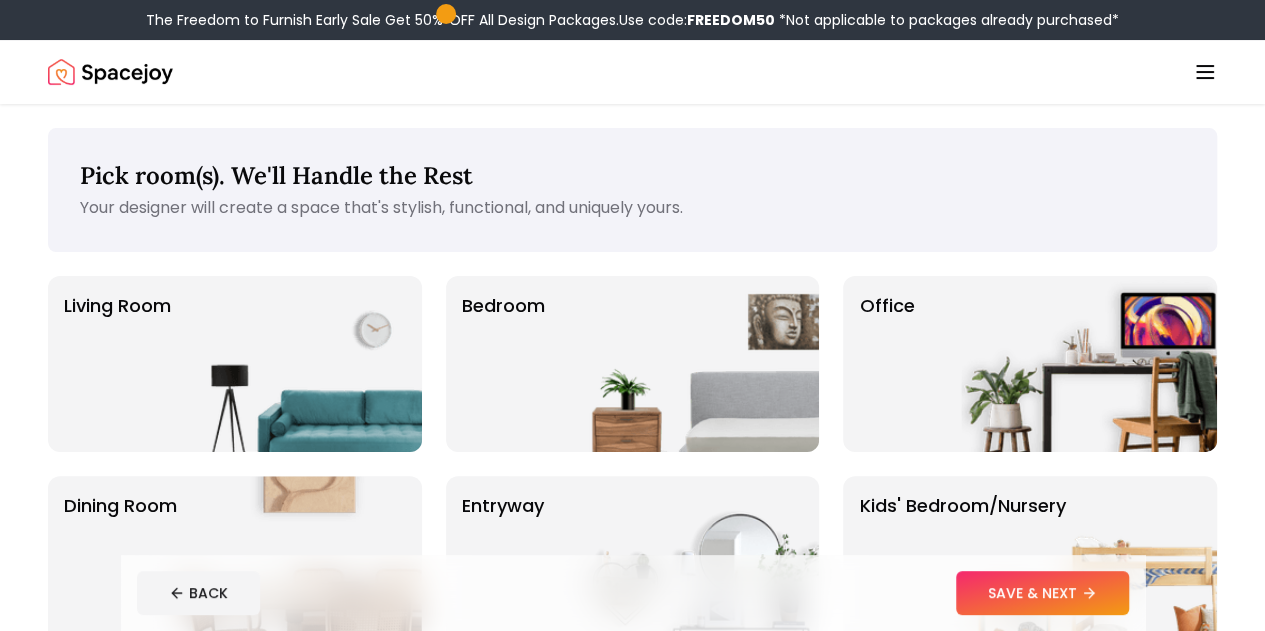 click on "Start Your Project" at bounding box center (0, 0) 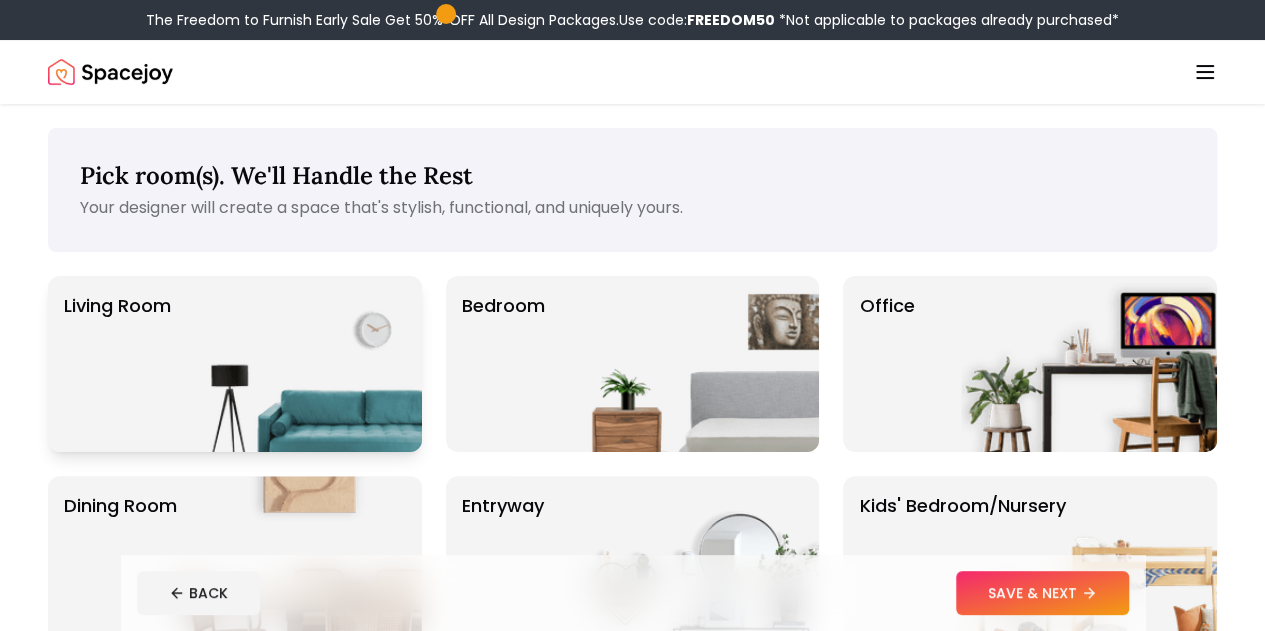 click at bounding box center (294, 364) 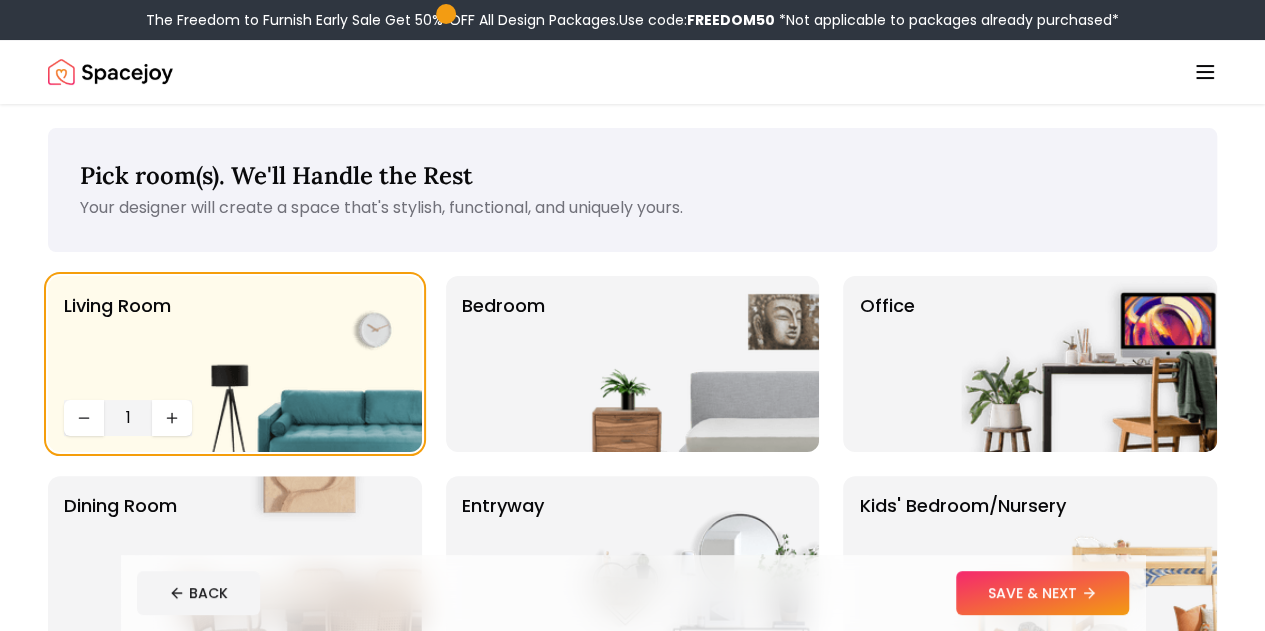 click on "Pick room(s). We'll Handle the Rest Your designer will create a space that's stylish, functional, and uniquely yours." at bounding box center (632, 190) 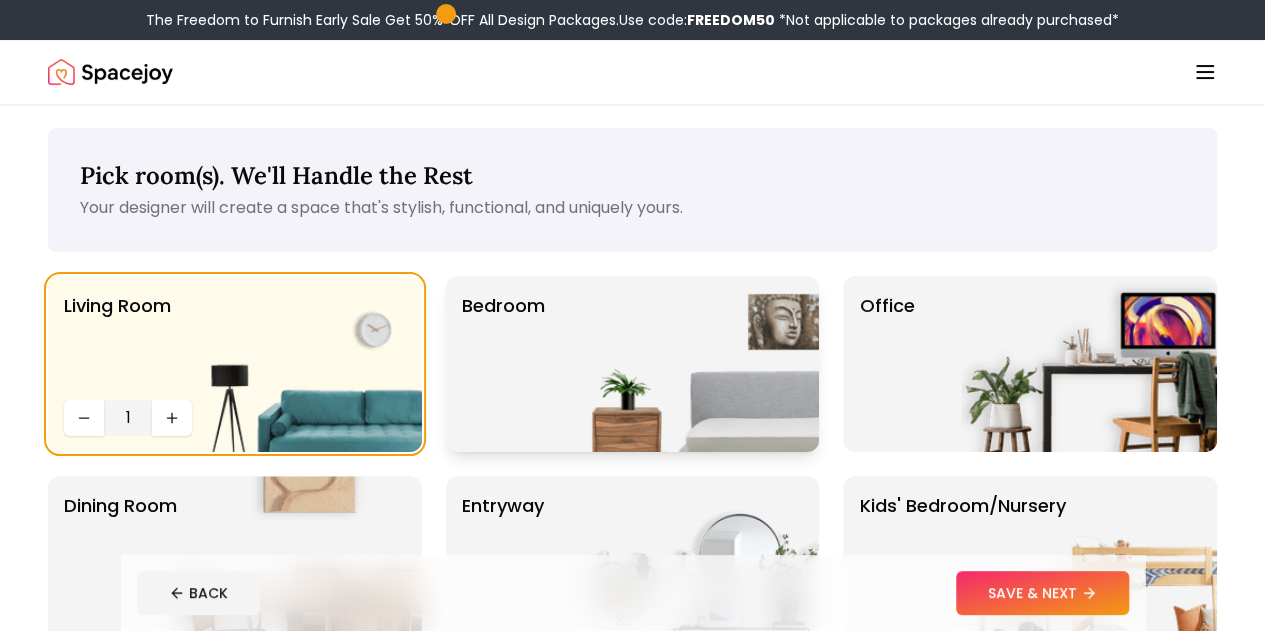 click on "Bedroom" at bounding box center [633, 364] 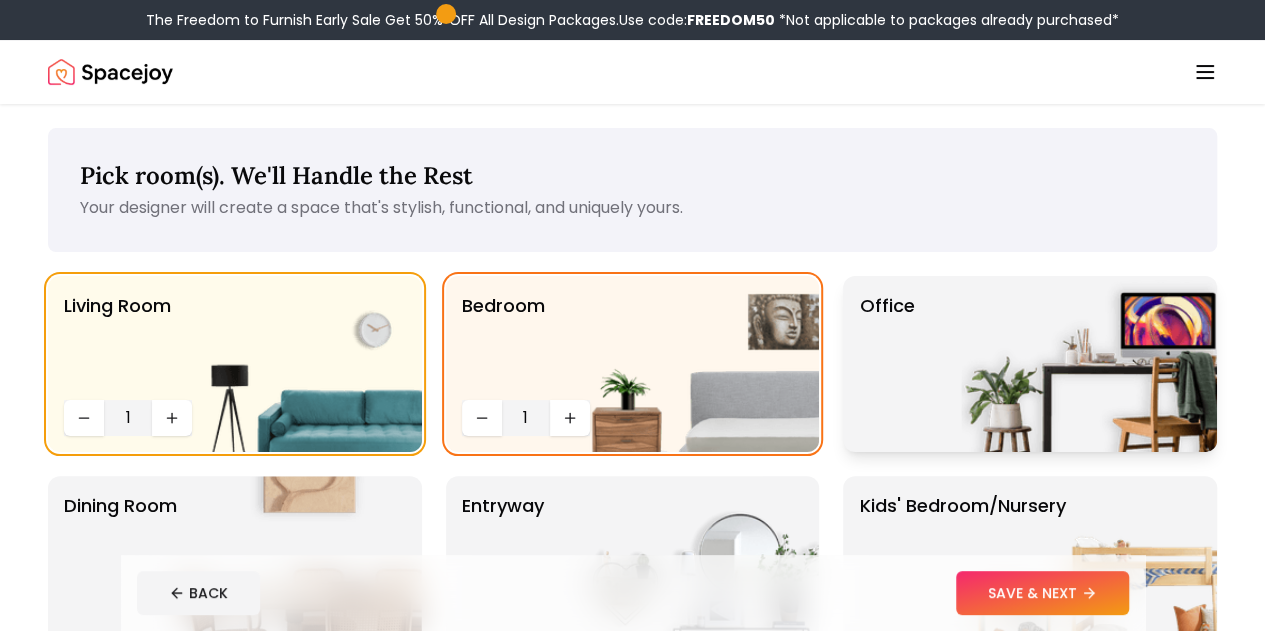 click on "Office" at bounding box center (1030, 364) 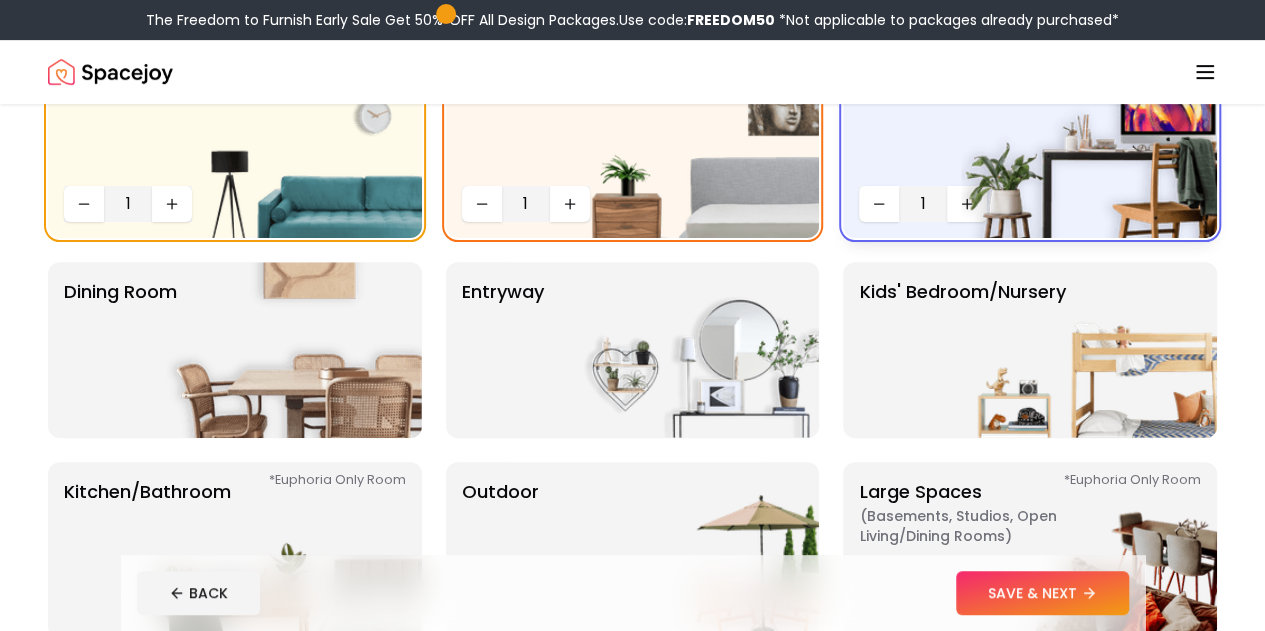 scroll, scrollTop: 215, scrollLeft: 0, axis: vertical 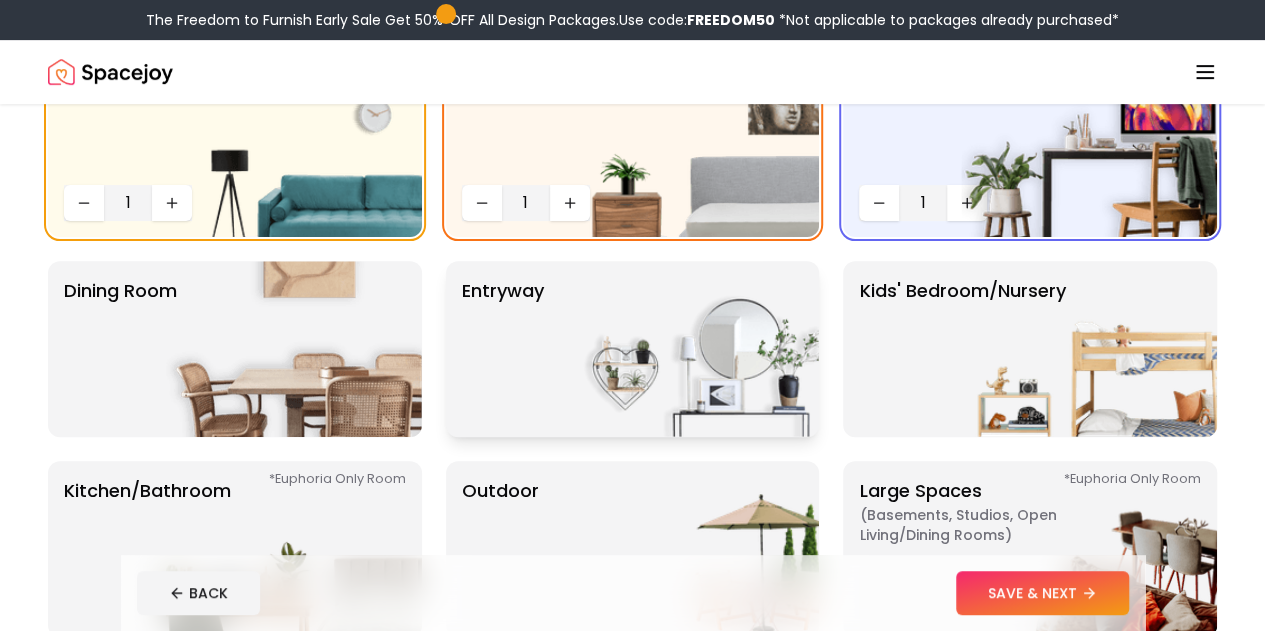click at bounding box center [691, 349] 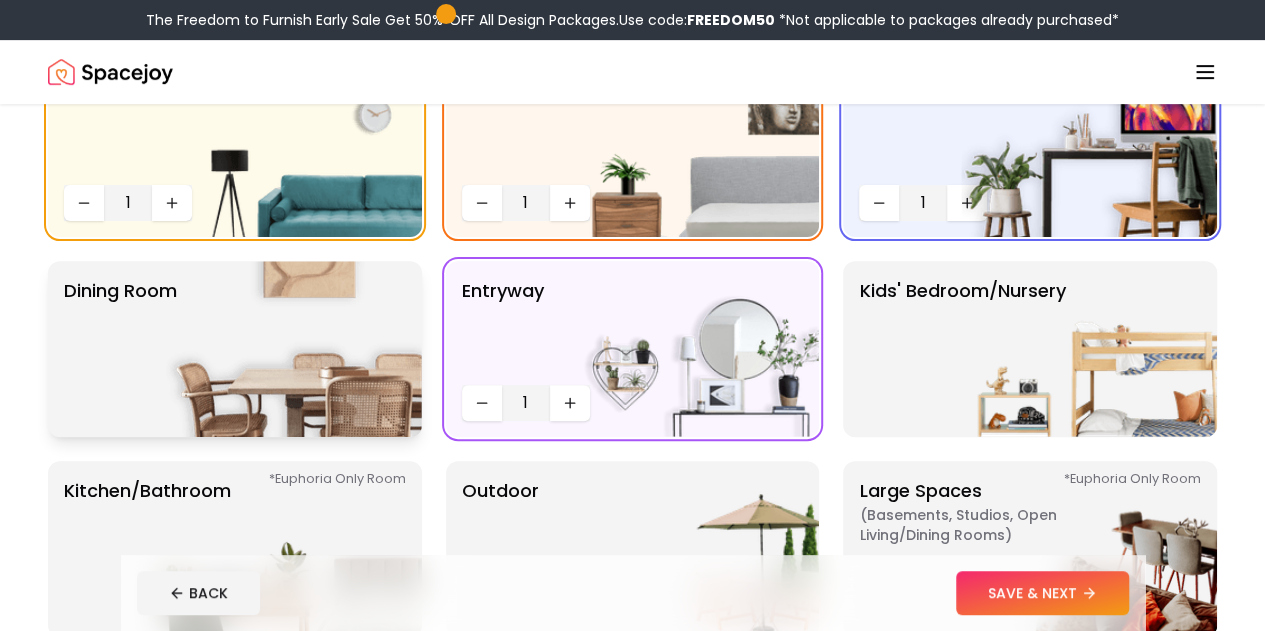 click at bounding box center (294, 349) 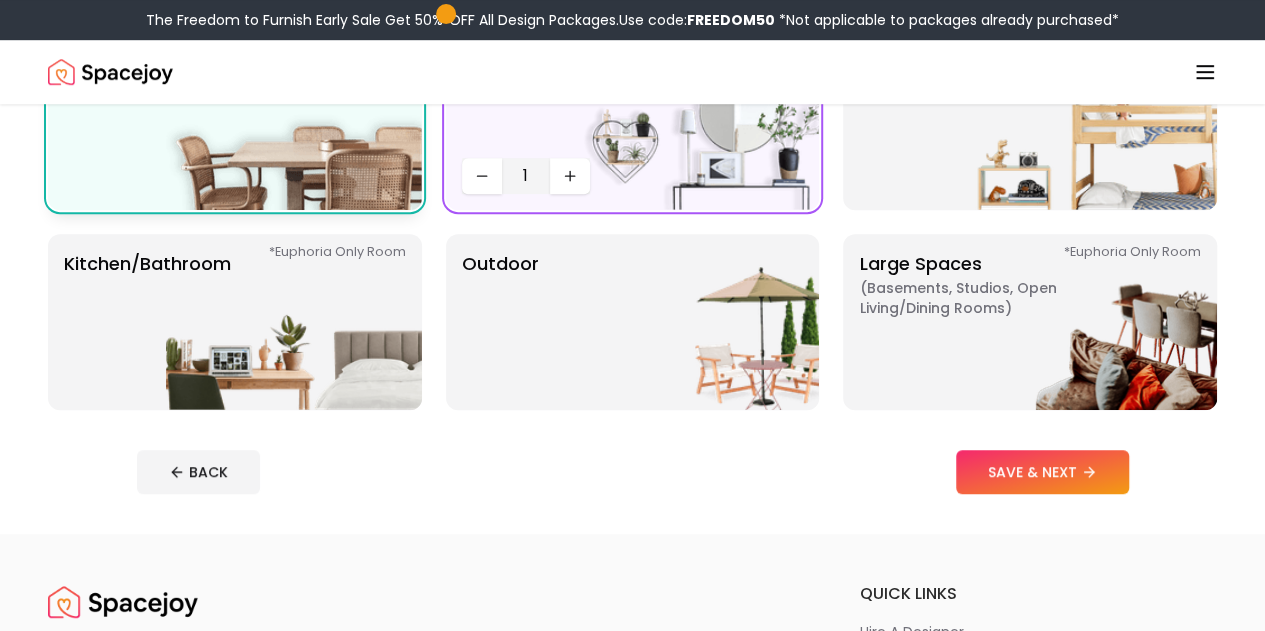 scroll, scrollTop: 443, scrollLeft: 0, axis: vertical 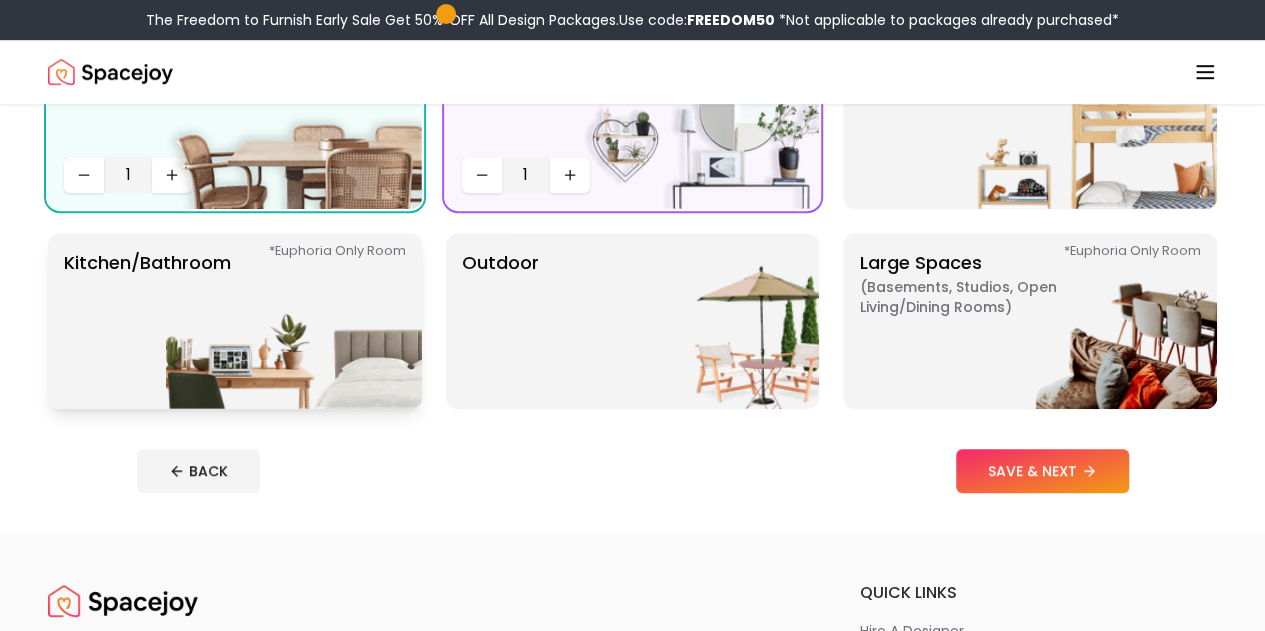click at bounding box center (294, 321) 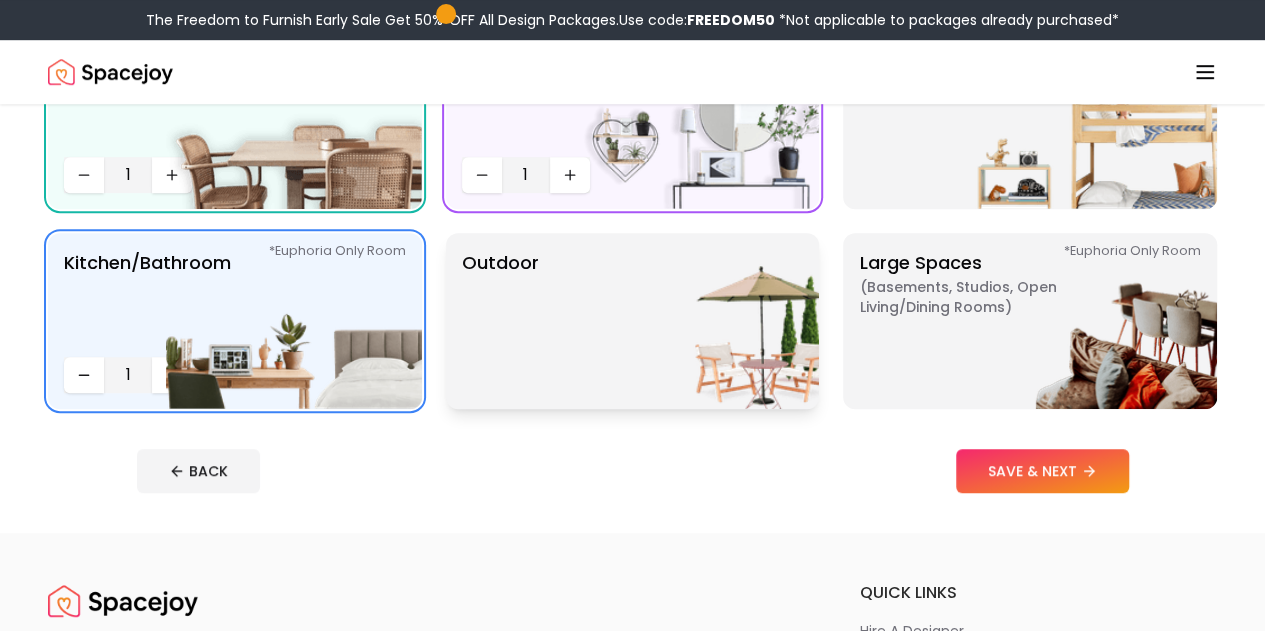 click at bounding box center (691, 321) 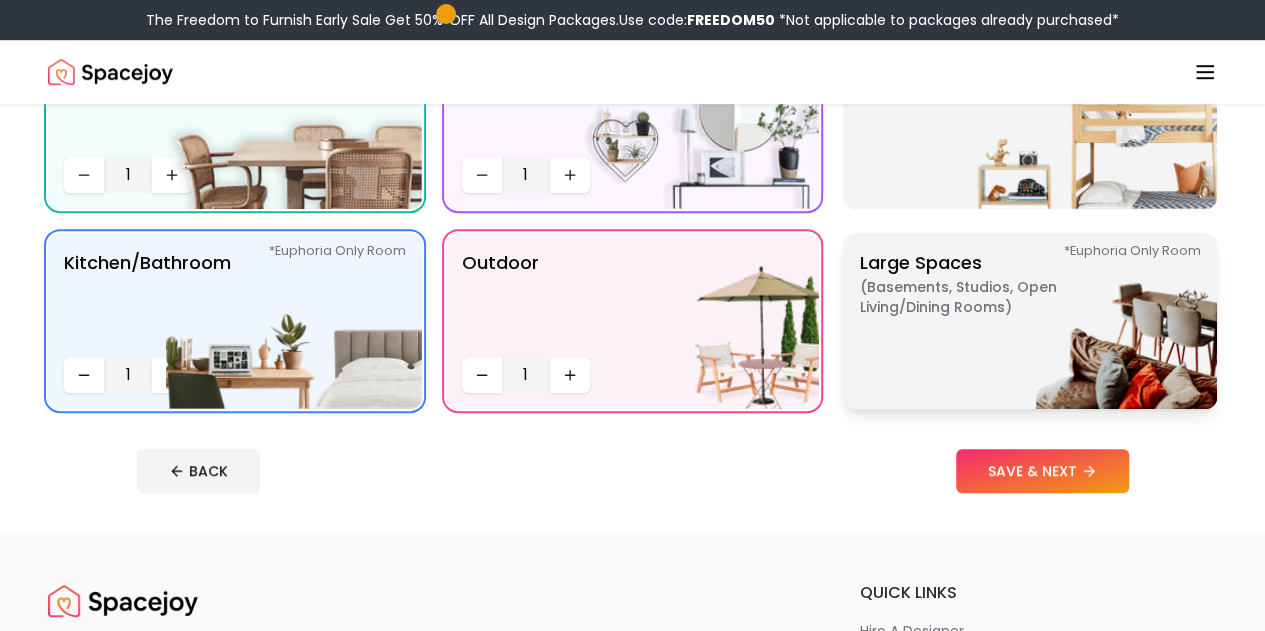 click at bounding box center [1089, 321] 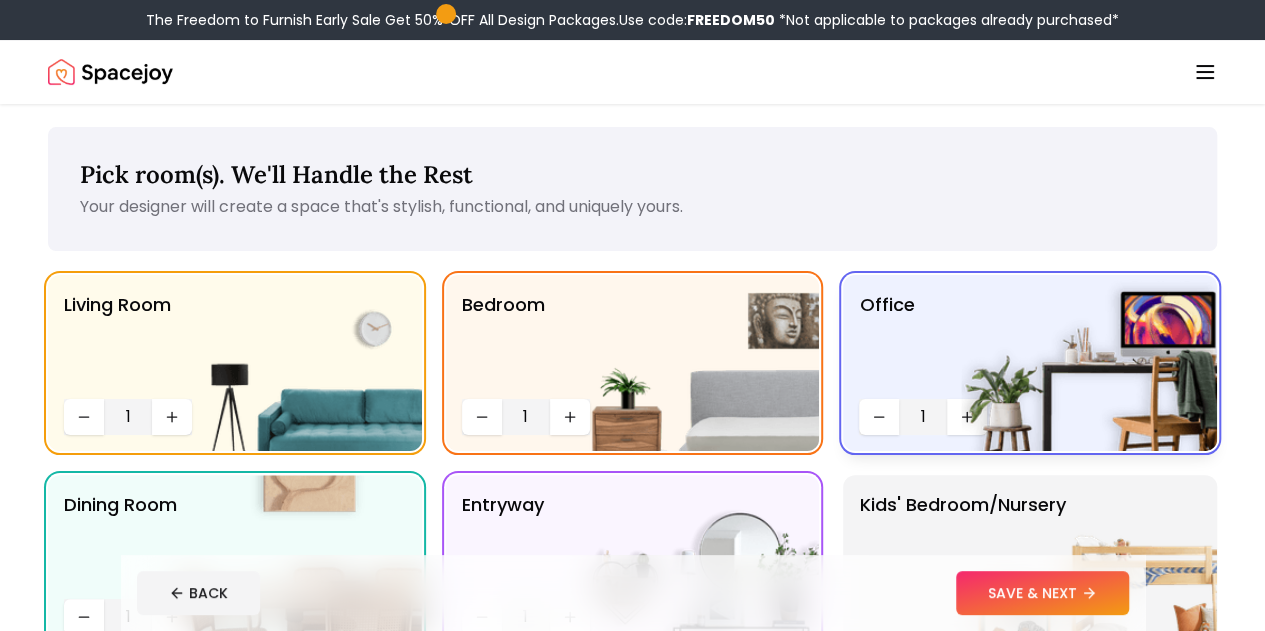 scroll, scrollTop: 0, scrollLeft: 0, axis: both 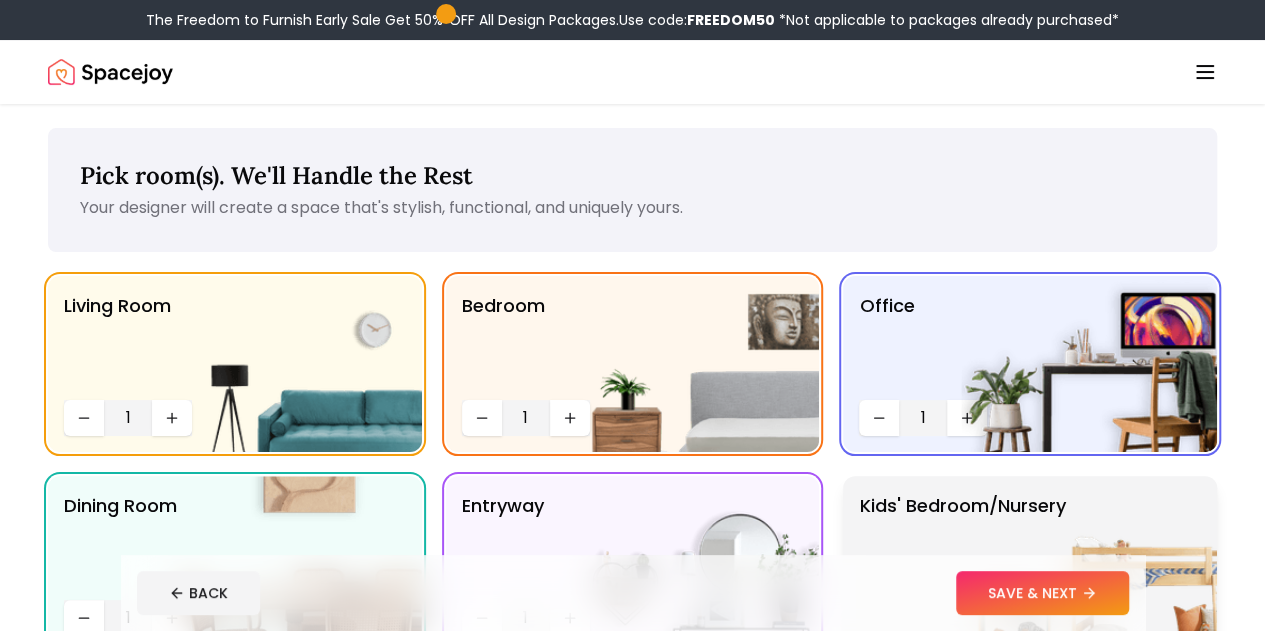 click at bounding box center (1089, 564) 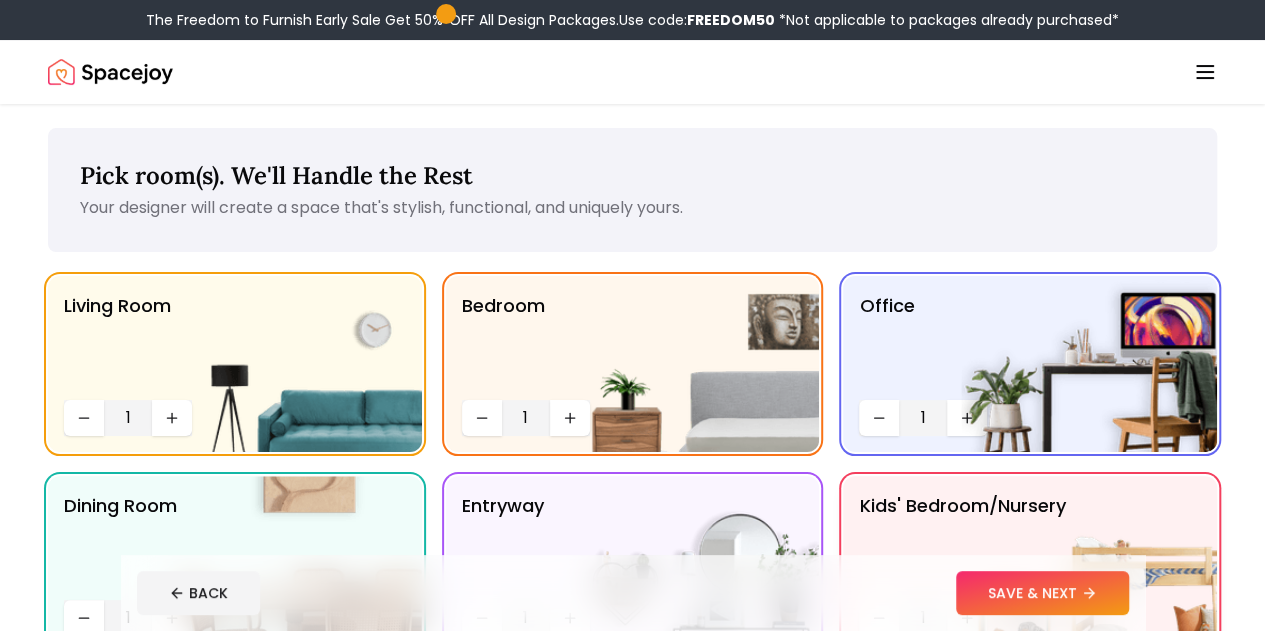 click on "Kids' Bedroom/Nursery" at bounding box center (962, 542) 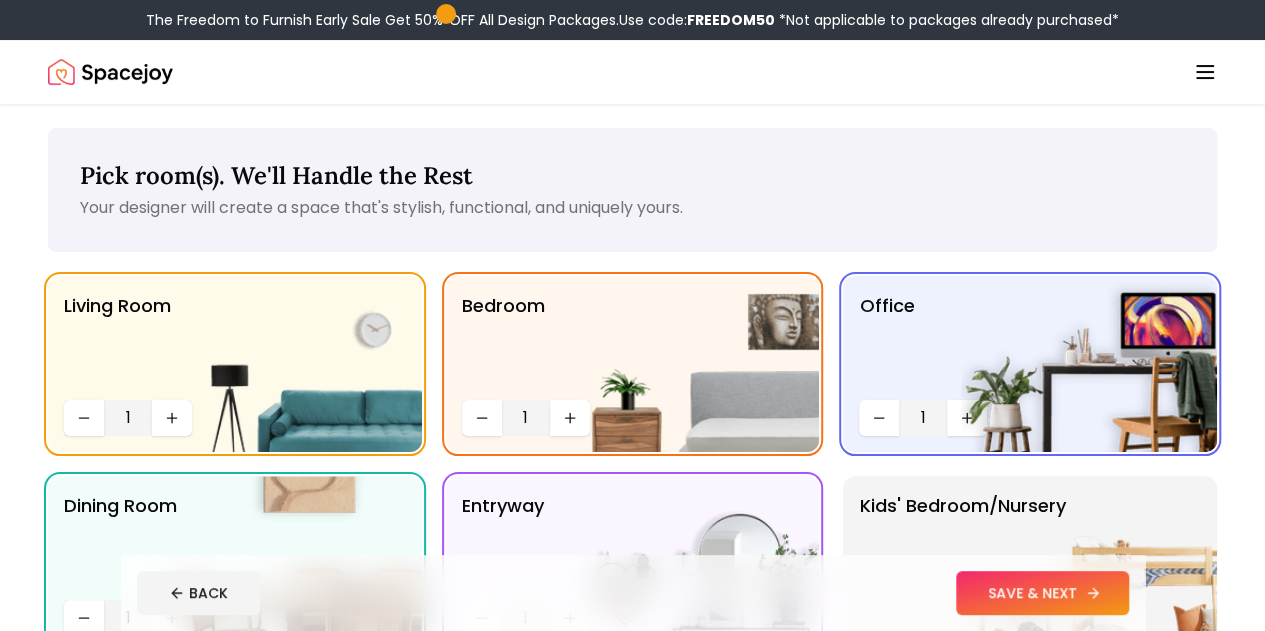 click on "SAVE & NEXT" at bounding box center (1042, 593) 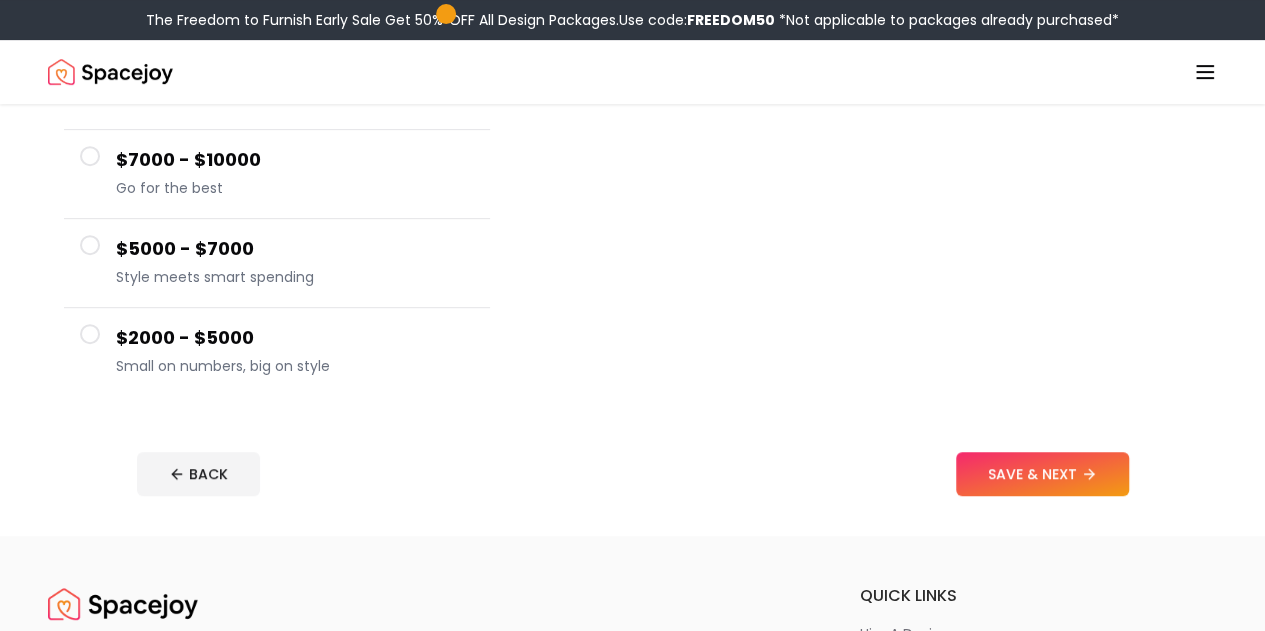 scroll, scrollTop: 381, scrollLeft: 0, axis: vertical 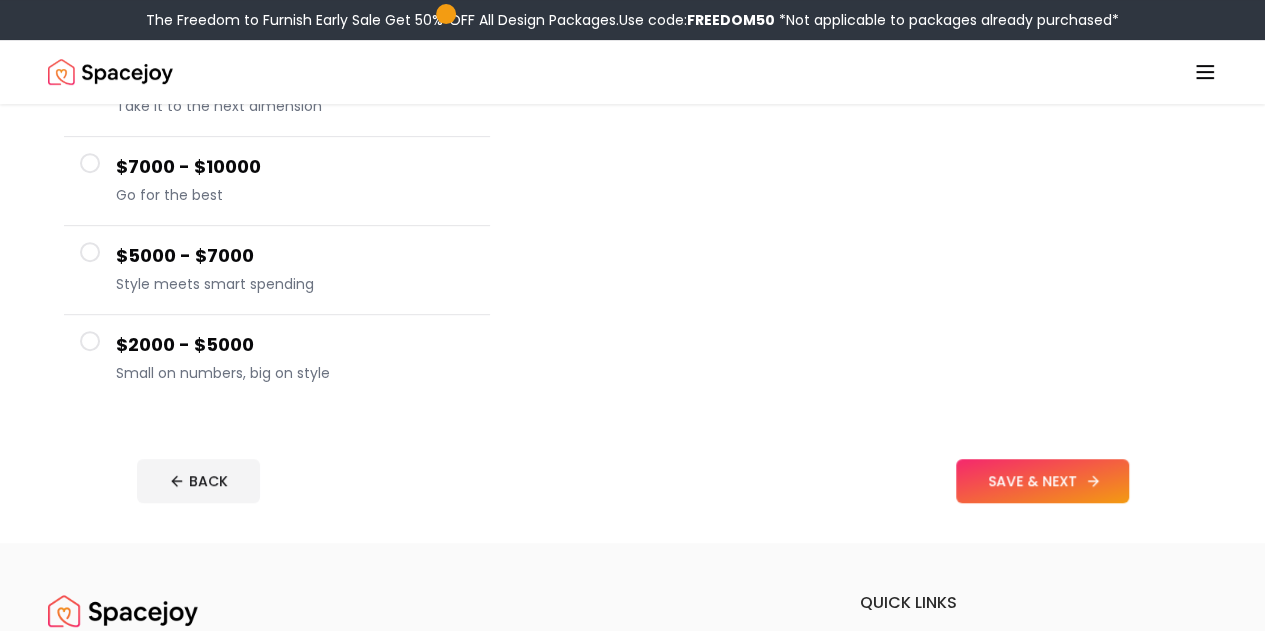 click on "SAVE & NEXT" at bounding box center [1042, 481] 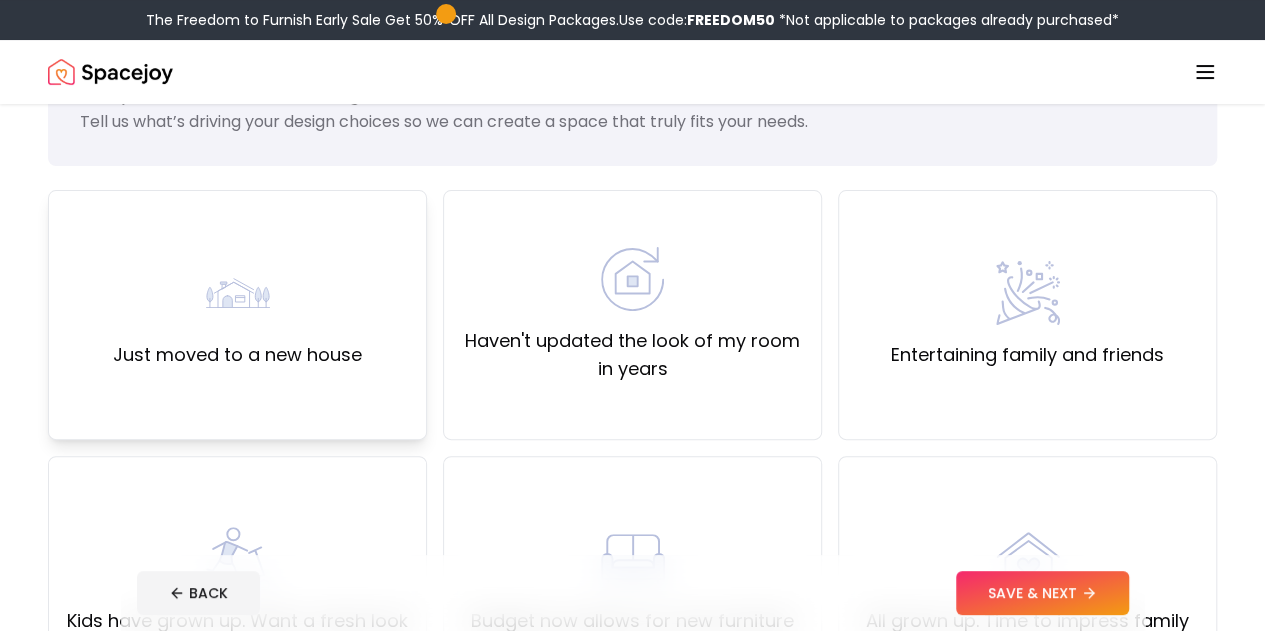 scroll, scrollTop: 246, scrollLeft: 0, axis: vertical 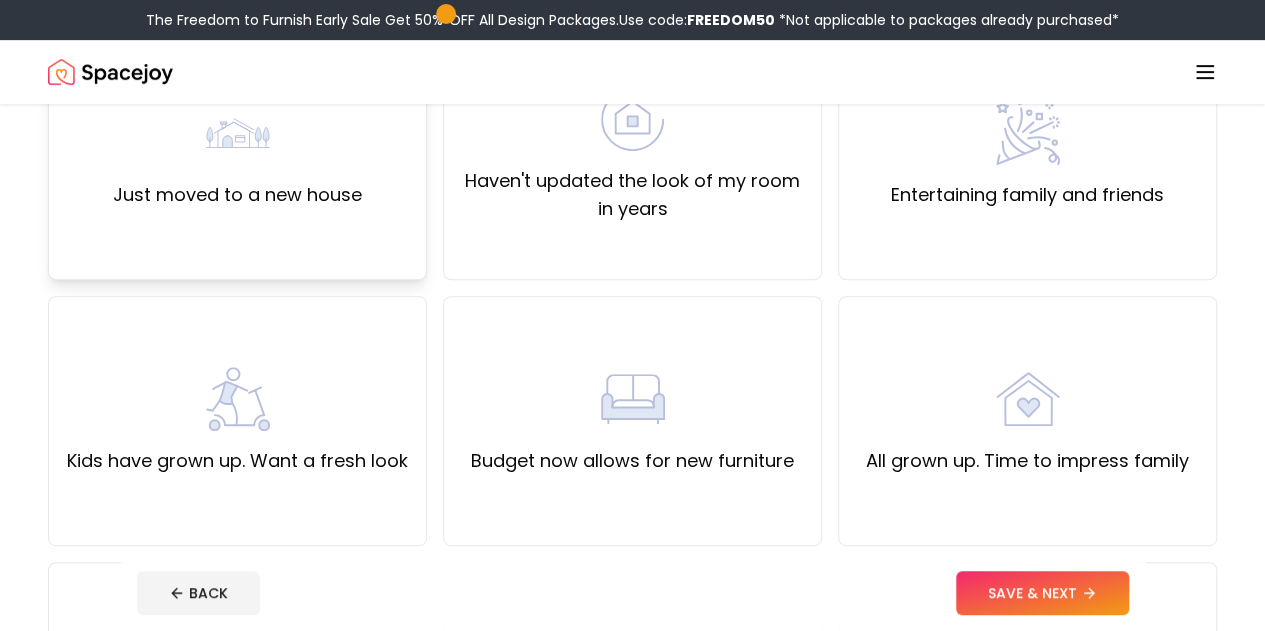 click on "Just moved to a new house" at bounding box center (237, 195) 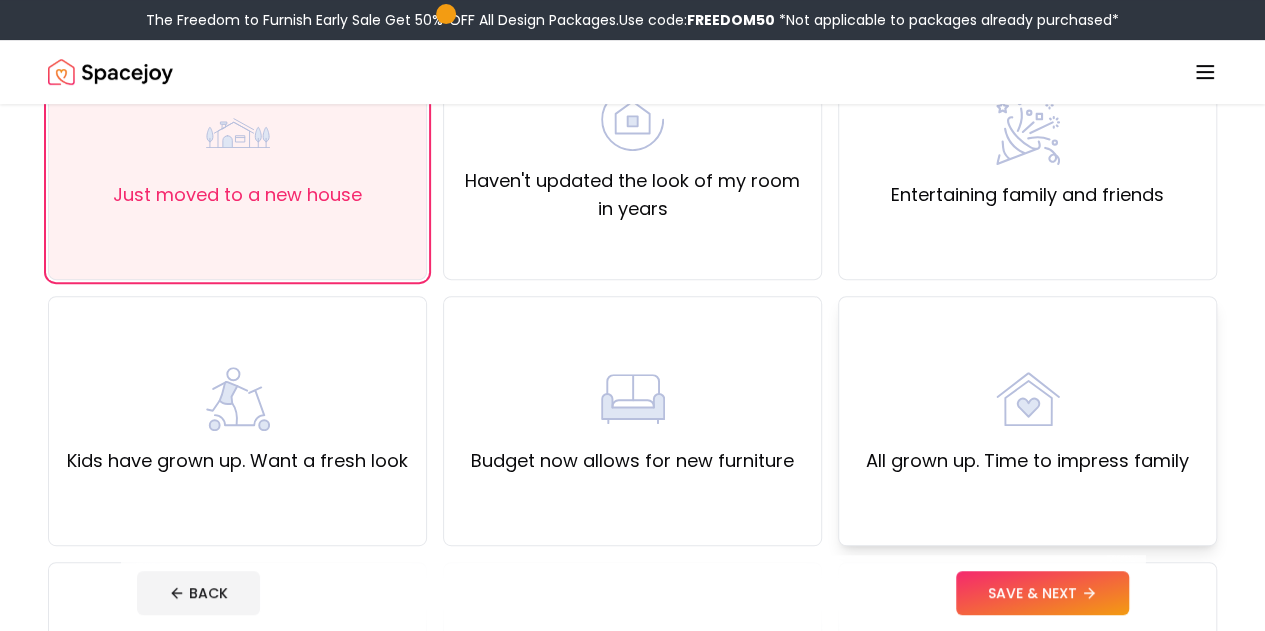 click on "All grown up. Time to impress family" at bounding box center [1027, 421] 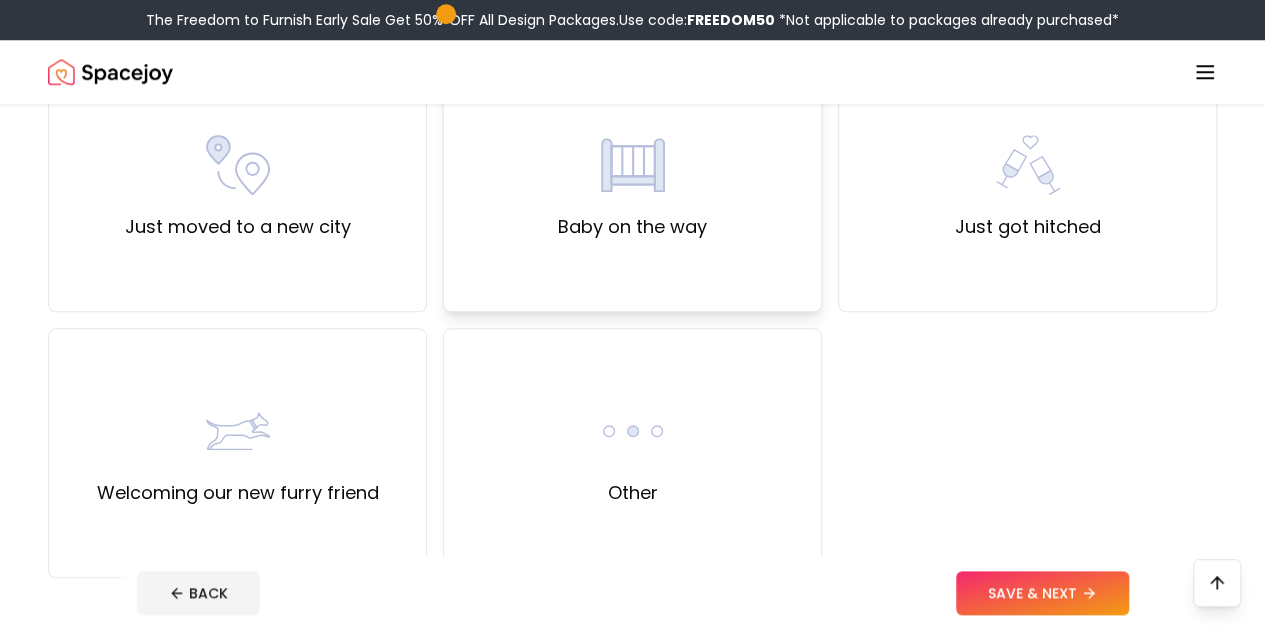 scroll, scrollTop: 754, scrollLeft: 0, axis: vertical 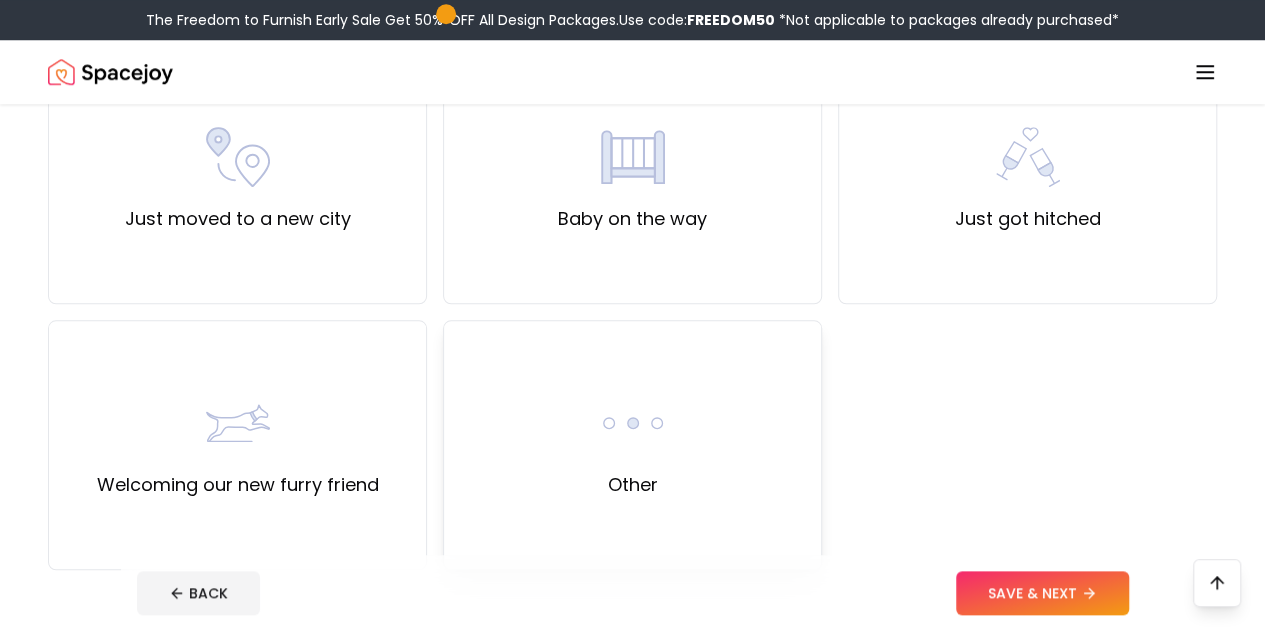 click at bounding box center [633, 423] 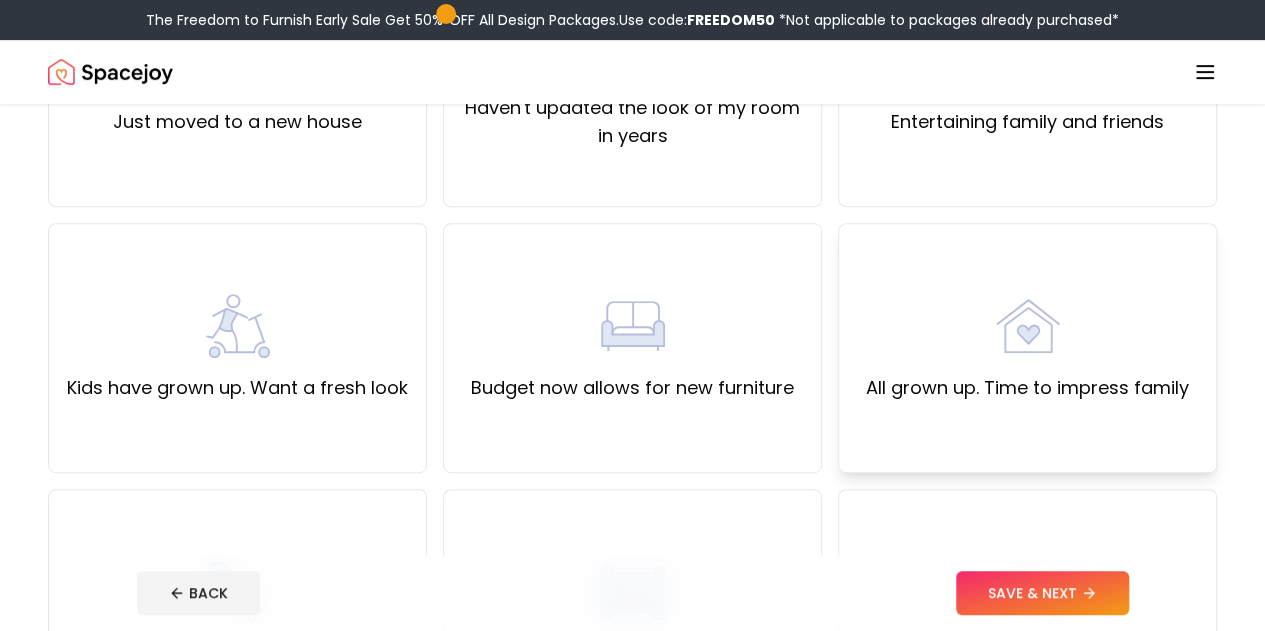 click on "All grown up. Time to impress family" at bounding box center [1027, 388] 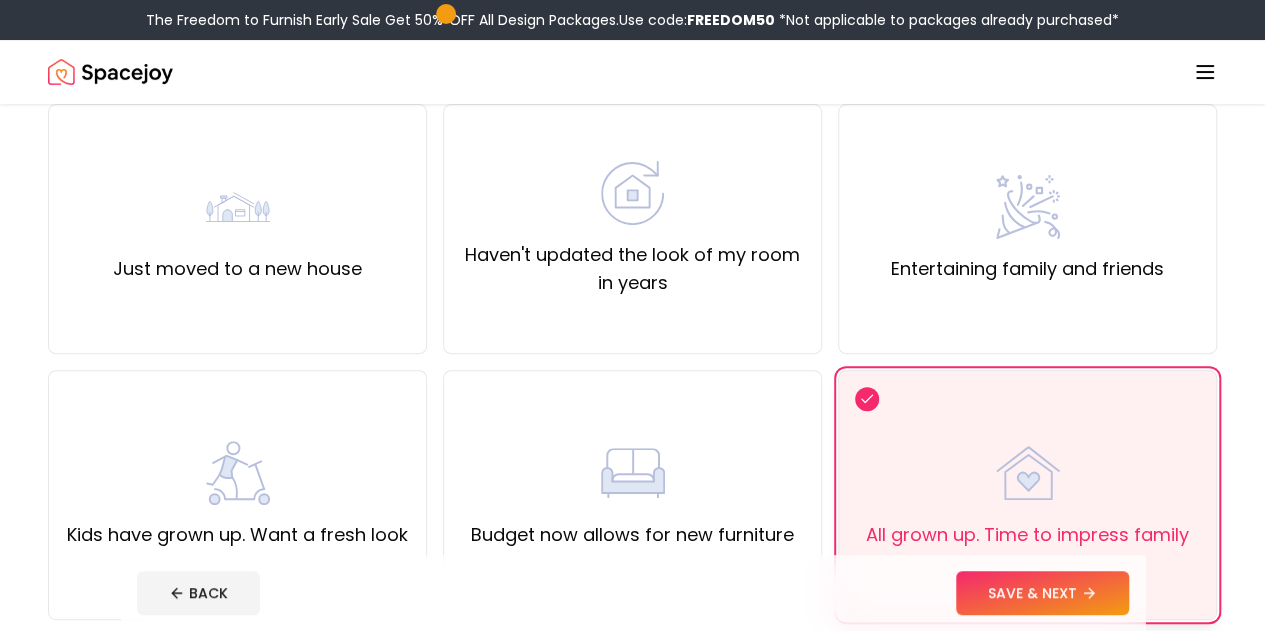 scroll, scrollTop: 169, scrollLeft: 0, axis: vertical 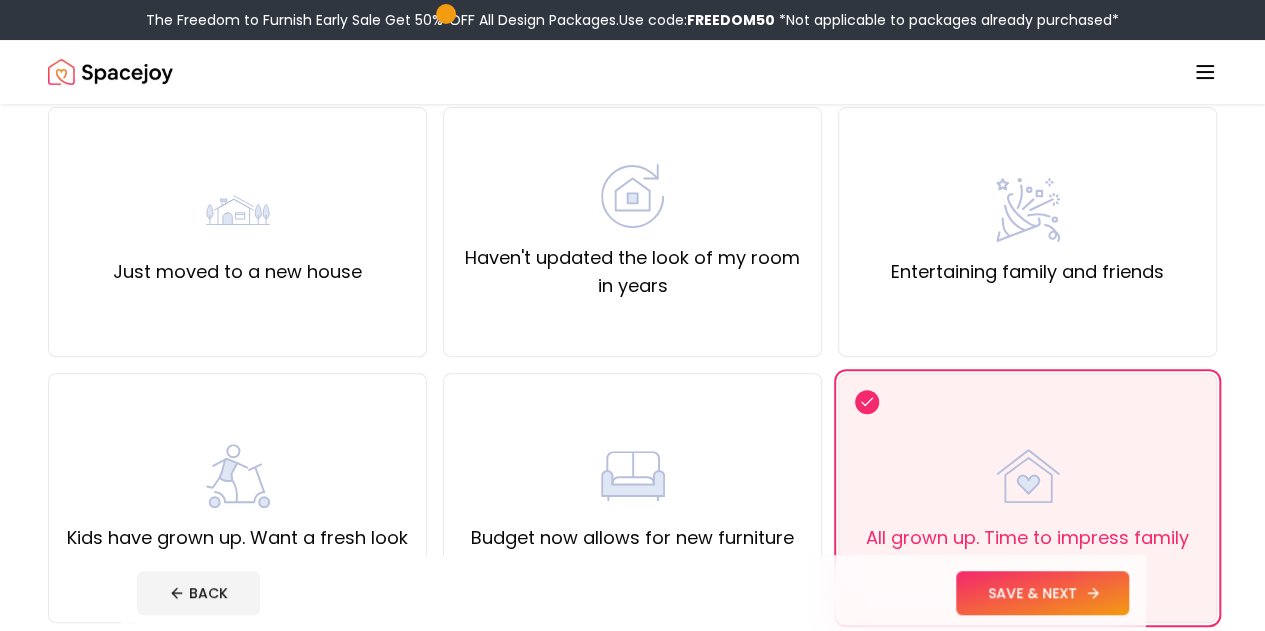 click on "SAVE & NEXT" at bounding box center [1042, 593] 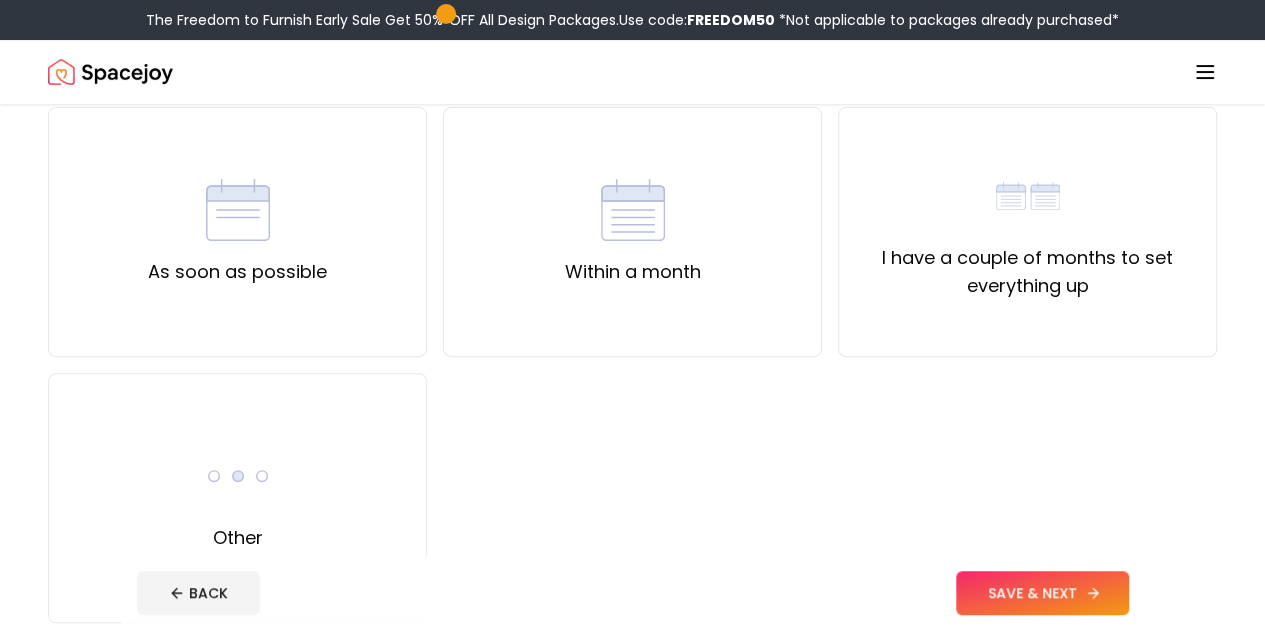 scroll, scrollTop: 0, scrollLeft: 0, axis: both 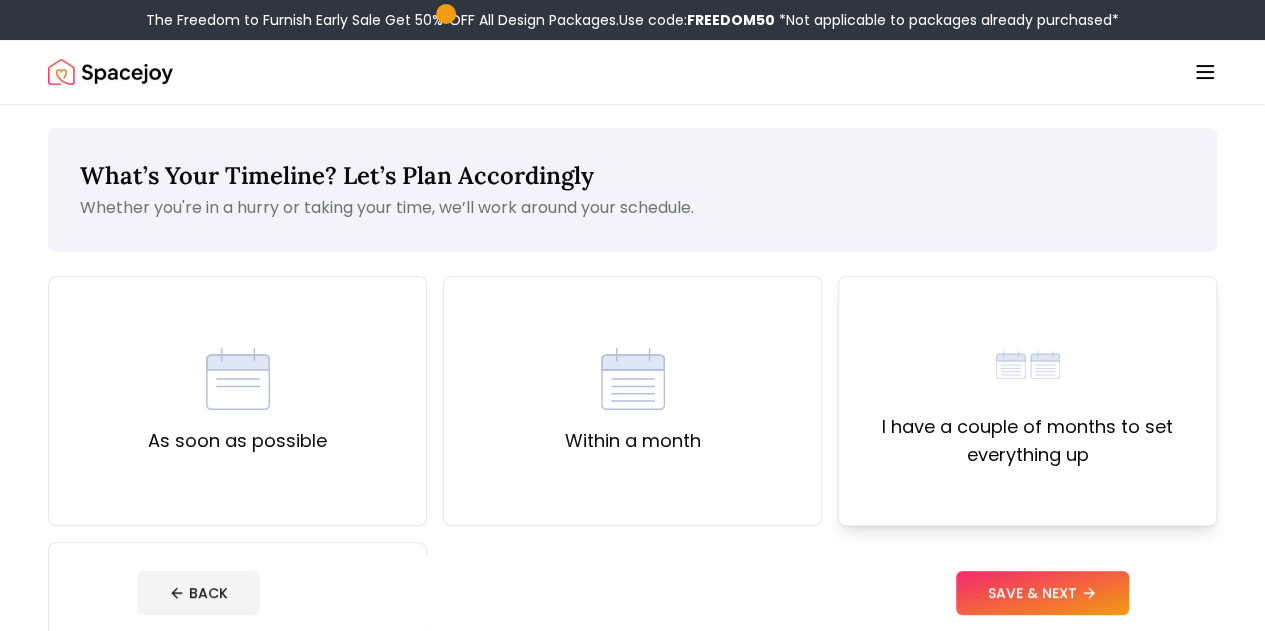 click on "I have a couple of months to set everything up" at bounding box center [1027, 441] 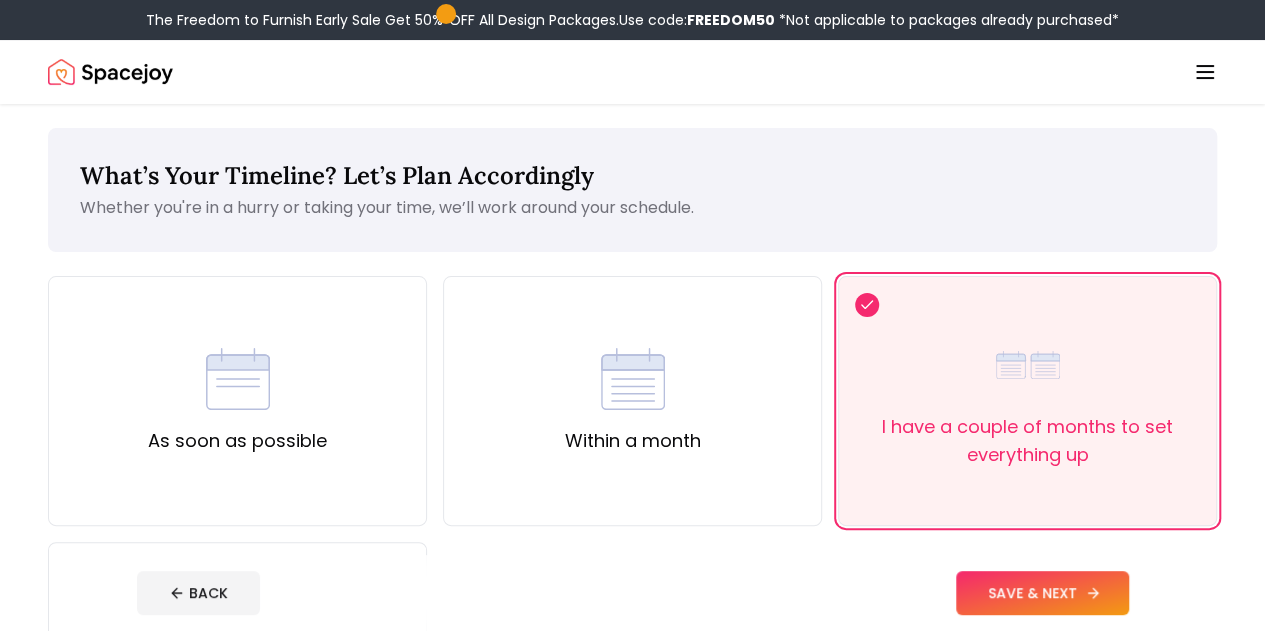 click on "SAVE & NEXT" at bounding box center [1042, 593] 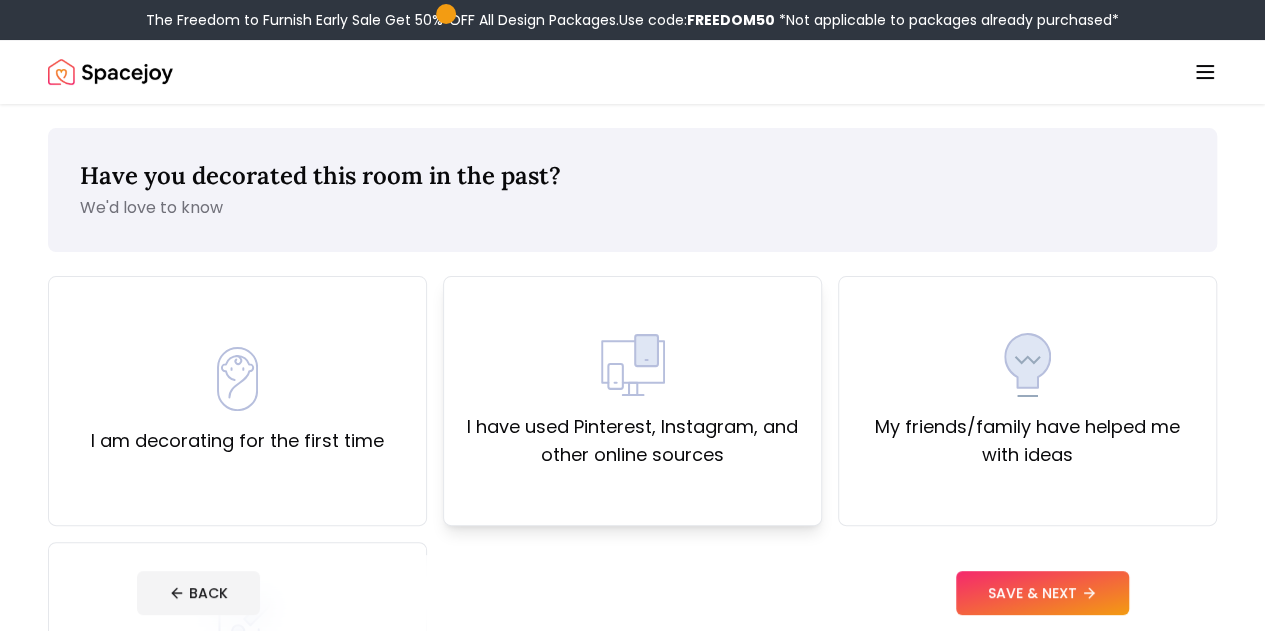 click on "I have used Pinterest, Instagram, and other online sources" at bounding box center (632, 441) 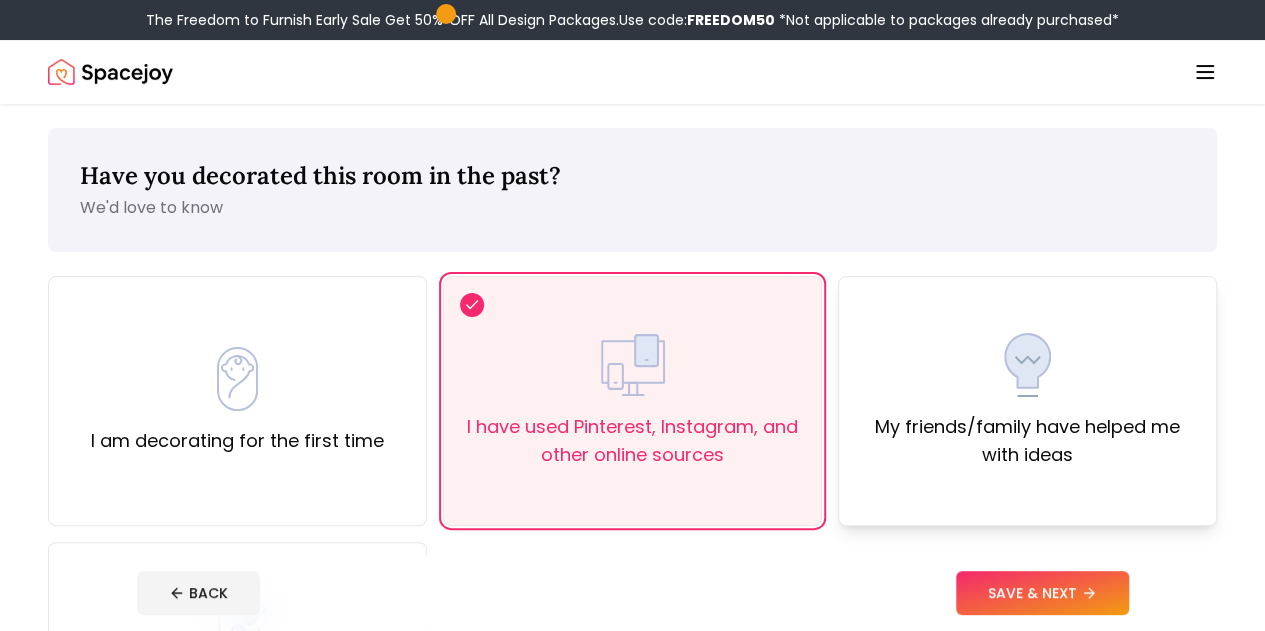 click on "My friends/family have helped me with ideas" at bounding box center [1027, 401] 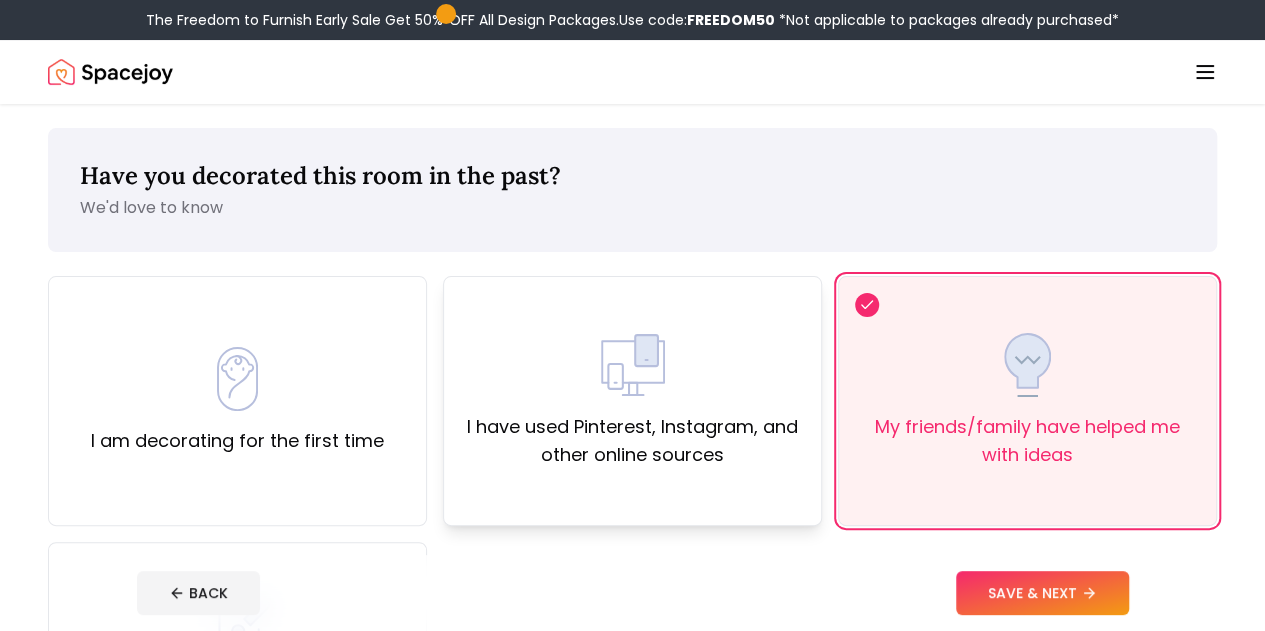 click on "I have used Pinterest, Instagram, and other online sources" at bounding box center [632, 441] 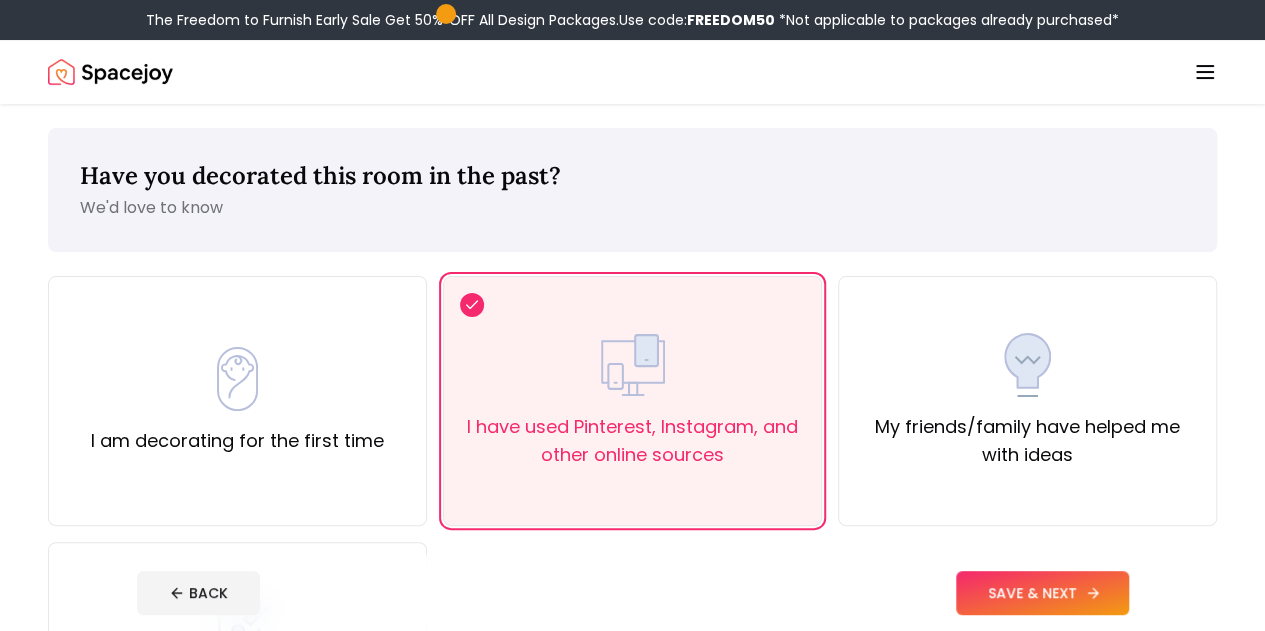 click on "SAVE & NEXT" at bounding box center (1042, 593) 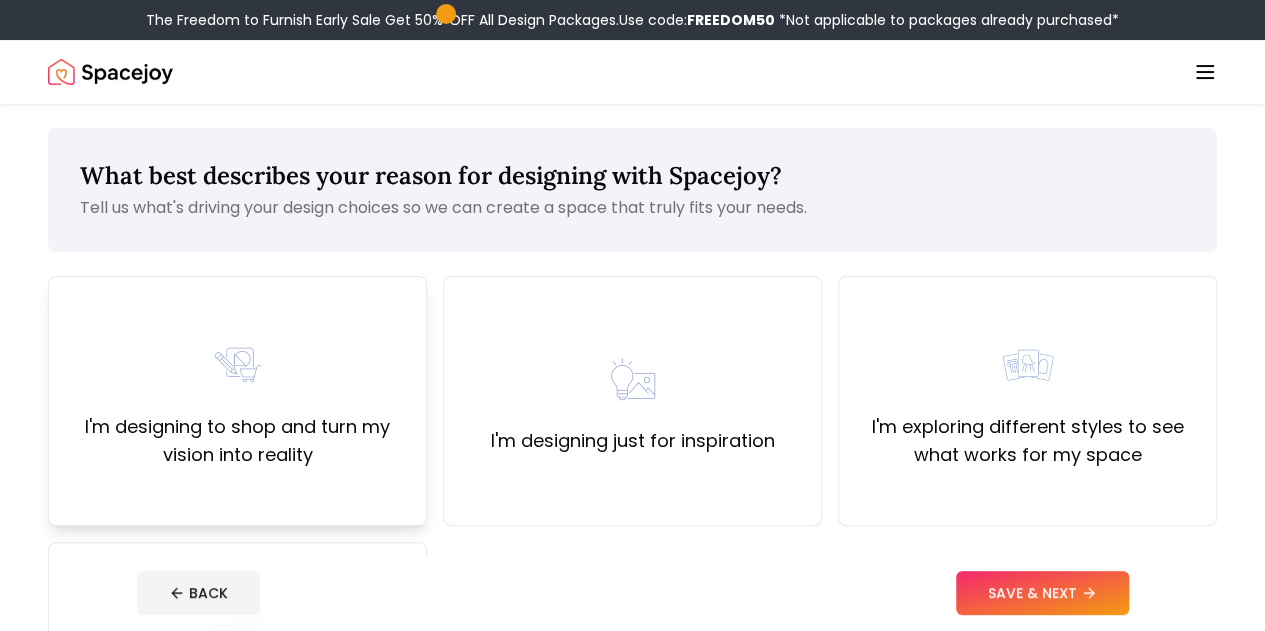 click on "I'm designing to shop and turn my vision into reality" at bounding box center [237, 401] 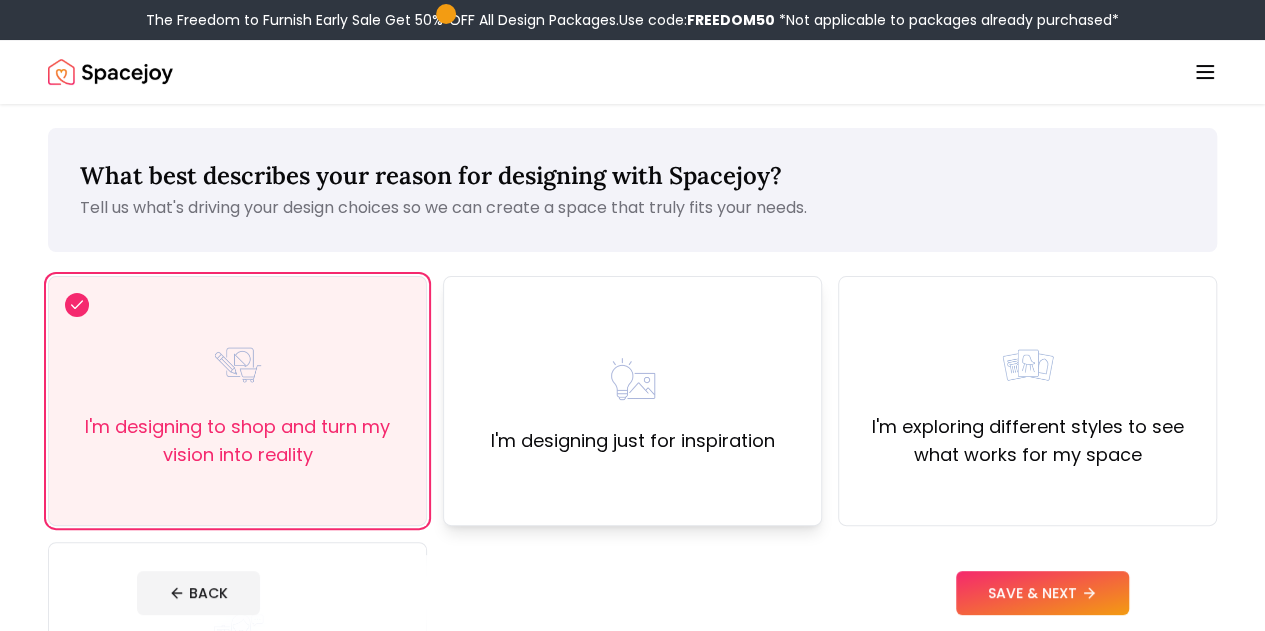 click on "I'm designing just for inspiration" at bounding box center [632, 401] 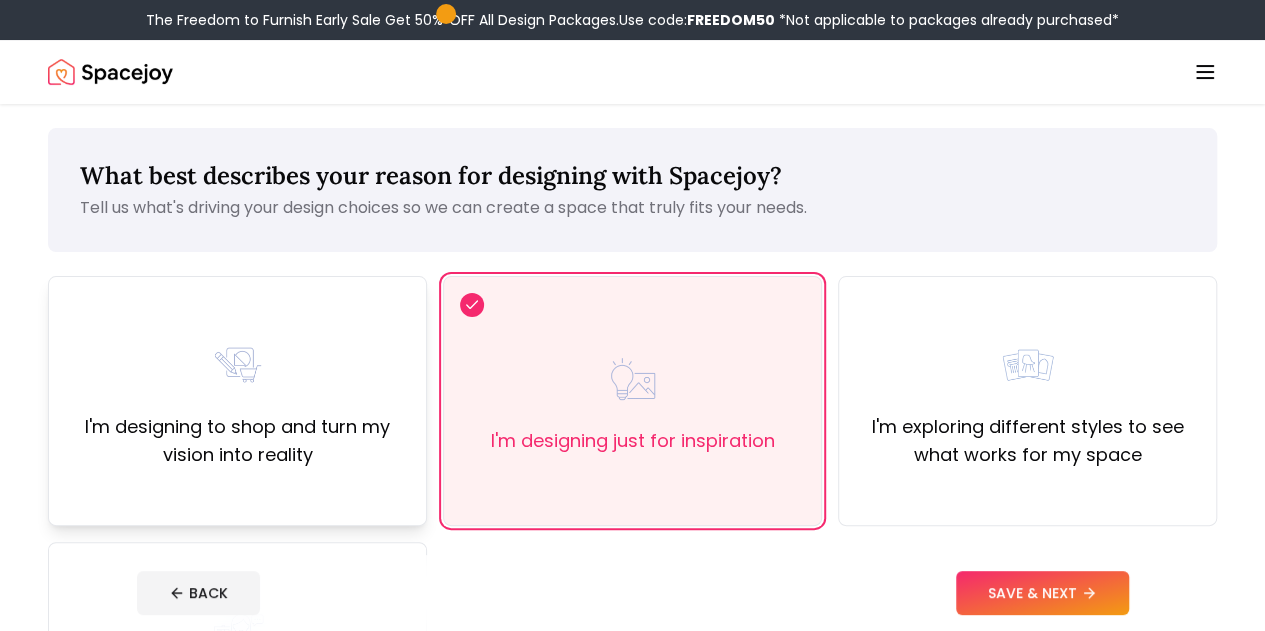 click on "I'm designing to shop and turn my vision into reality" at bounding box center (237, 441) 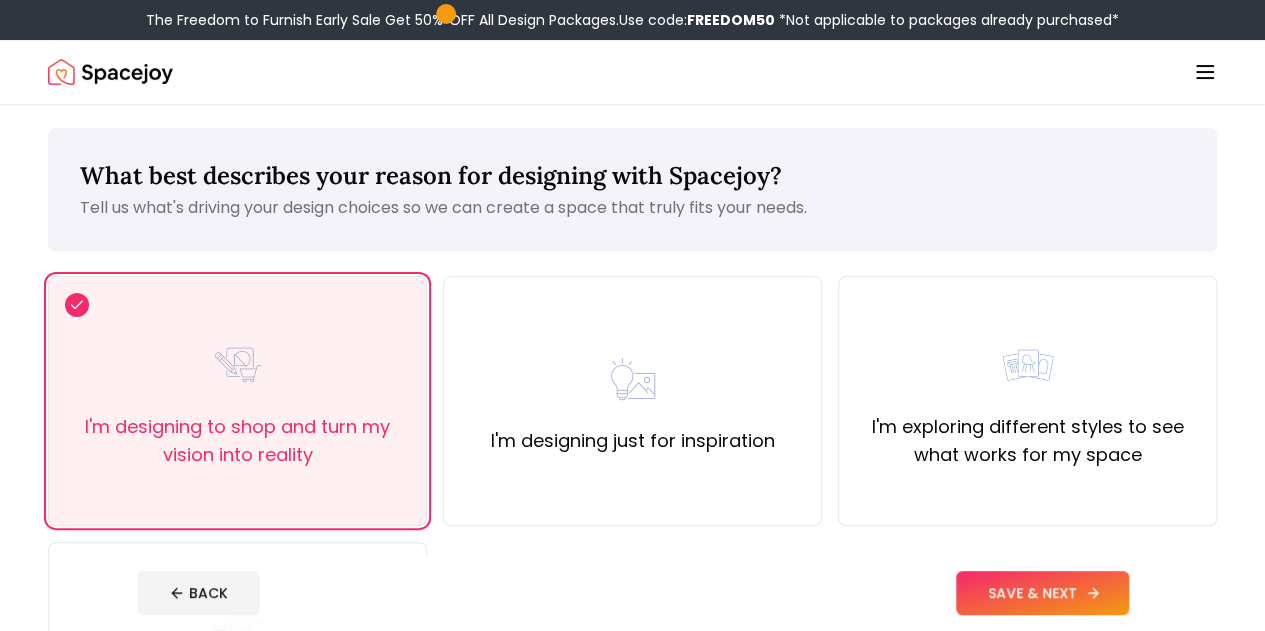 click on "SAVE & NEXT" at bounding box center (1042, 593) 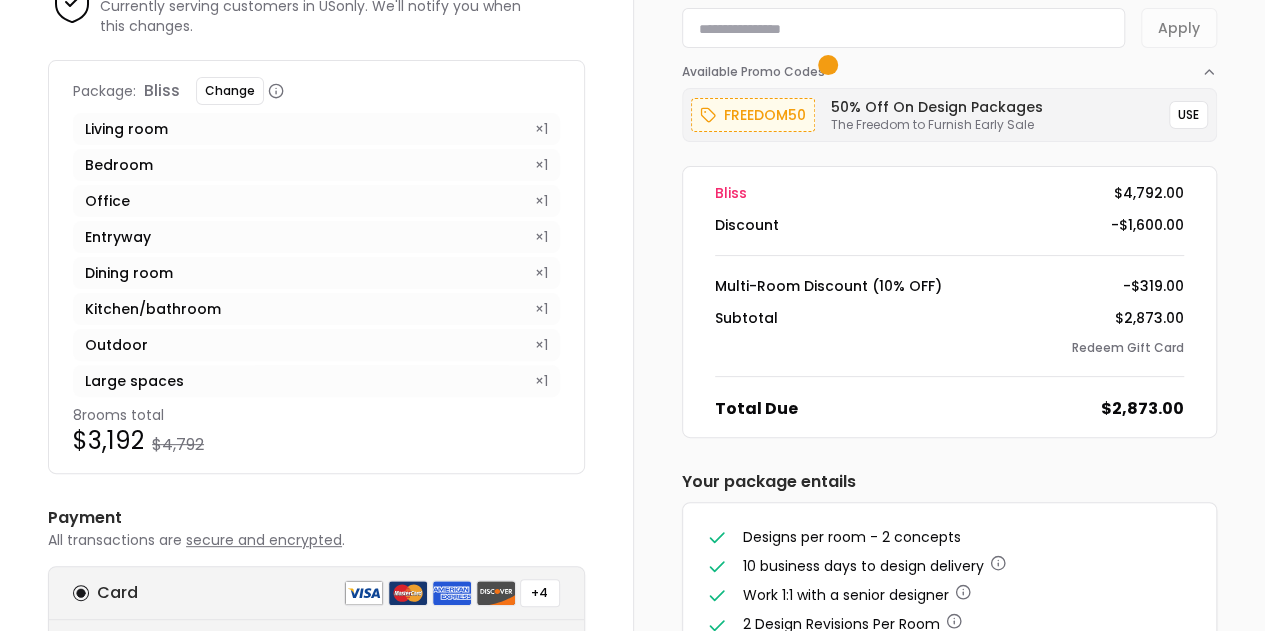 scroll, scrollTop: 0, scrollLeft: 0, axis: both 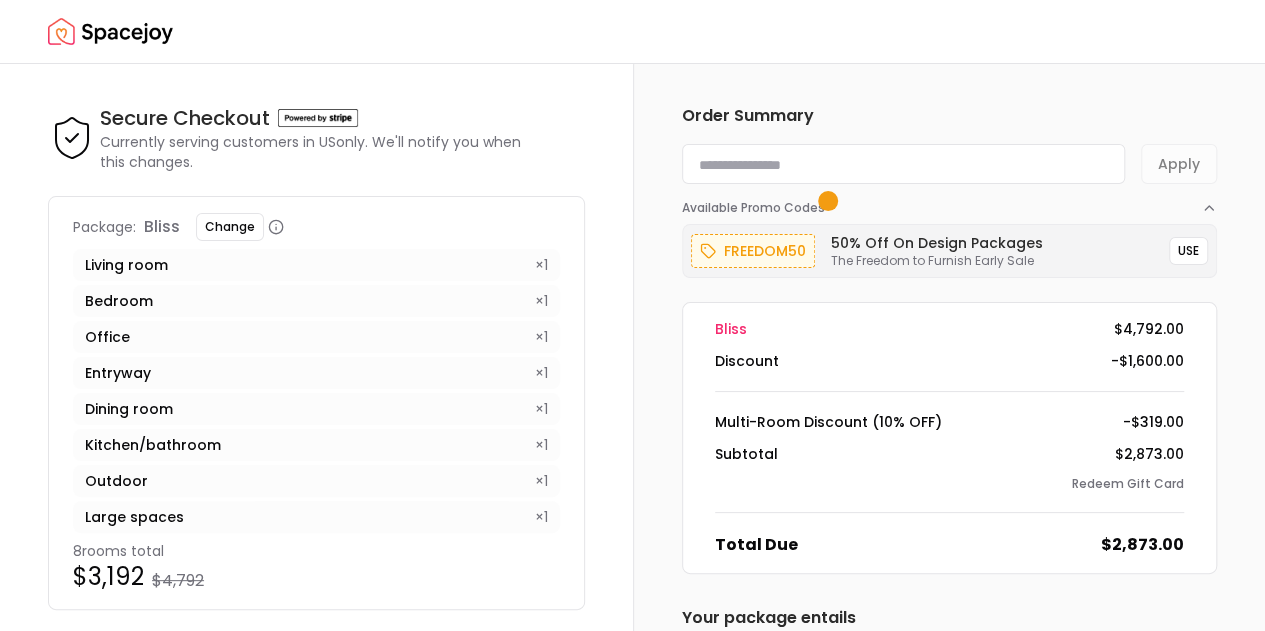 click at bounding box center (110, 32) 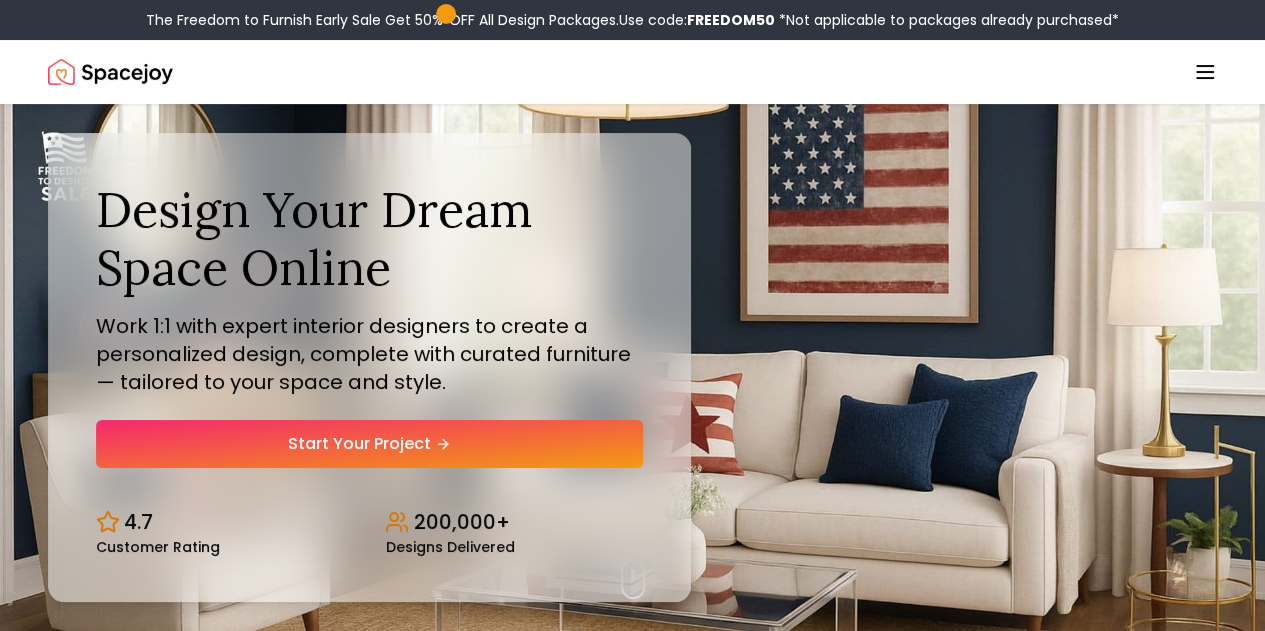 click on "Start Your Project" at bounding box center (0, 0) 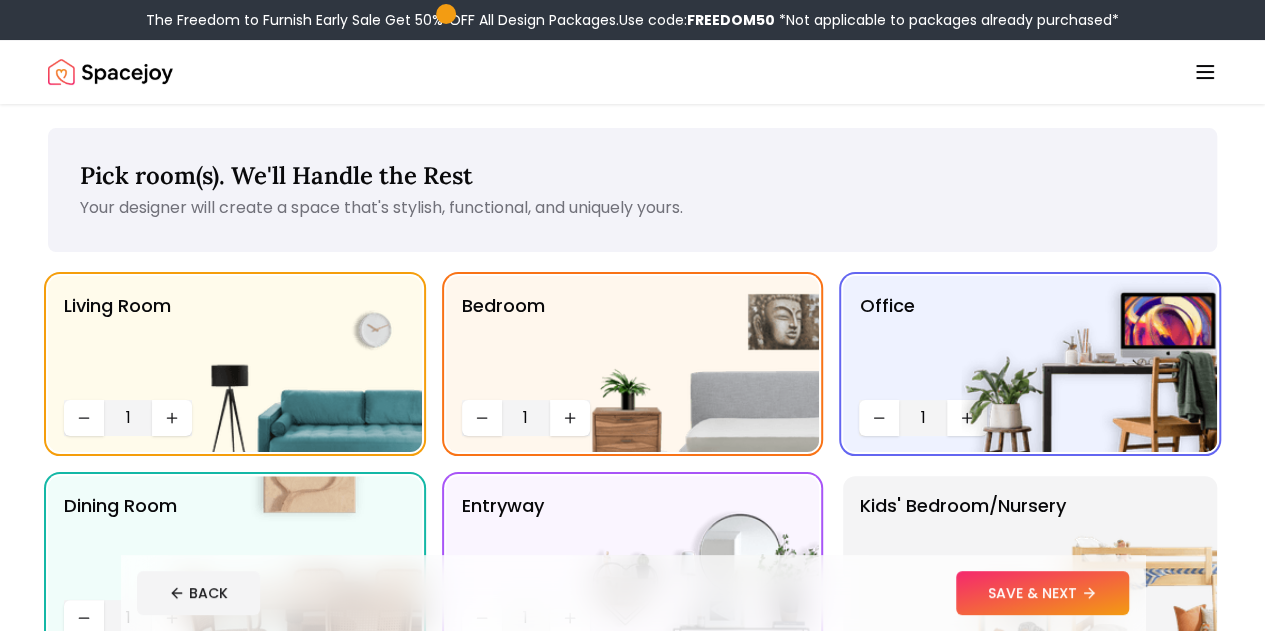 click on "Design Portfolio" at bounding box center (0, 0) 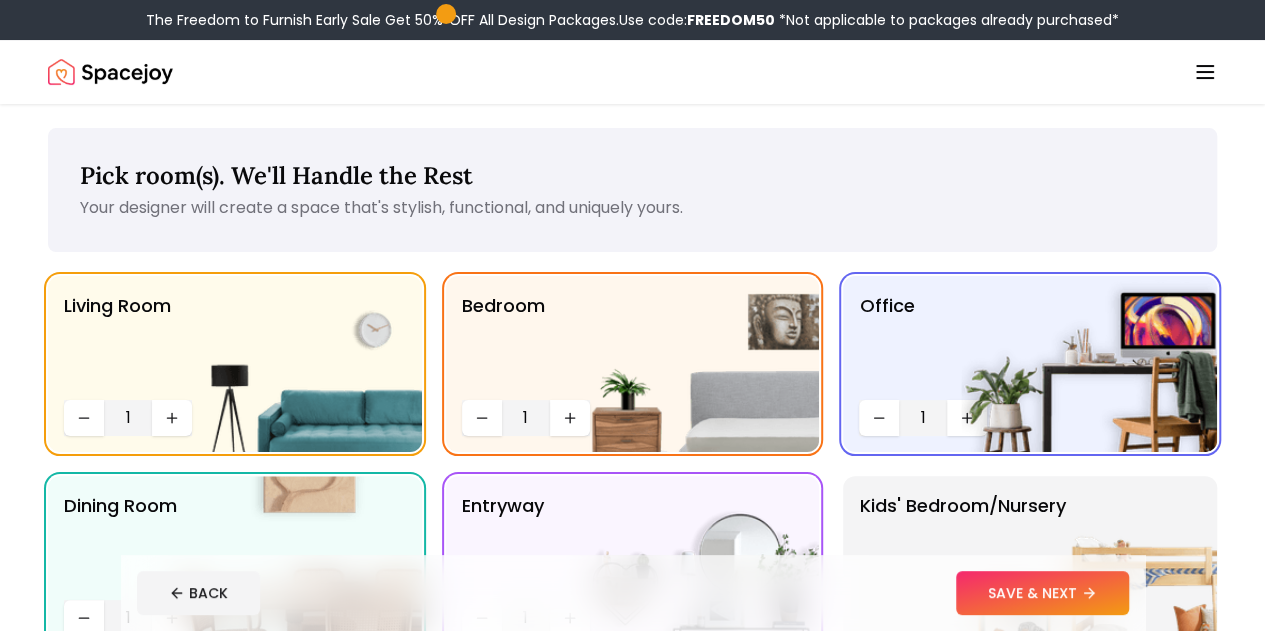 click on "How It Works" at bounding box center [0, 0] 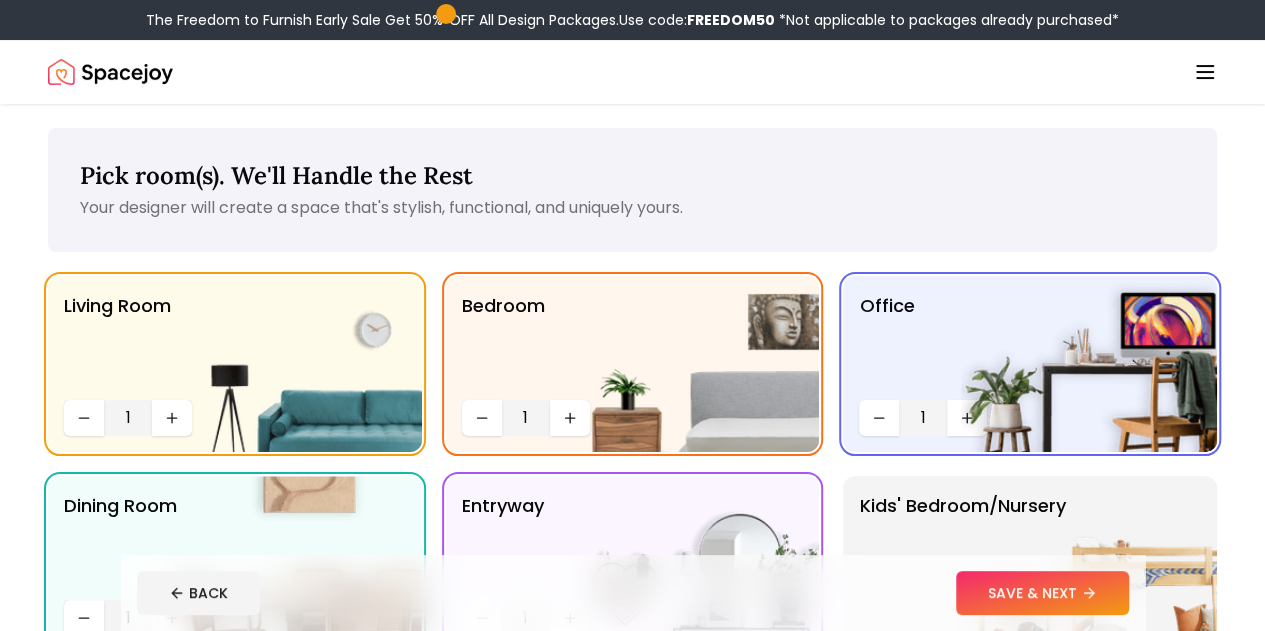 click at bounding box center (110, 72) 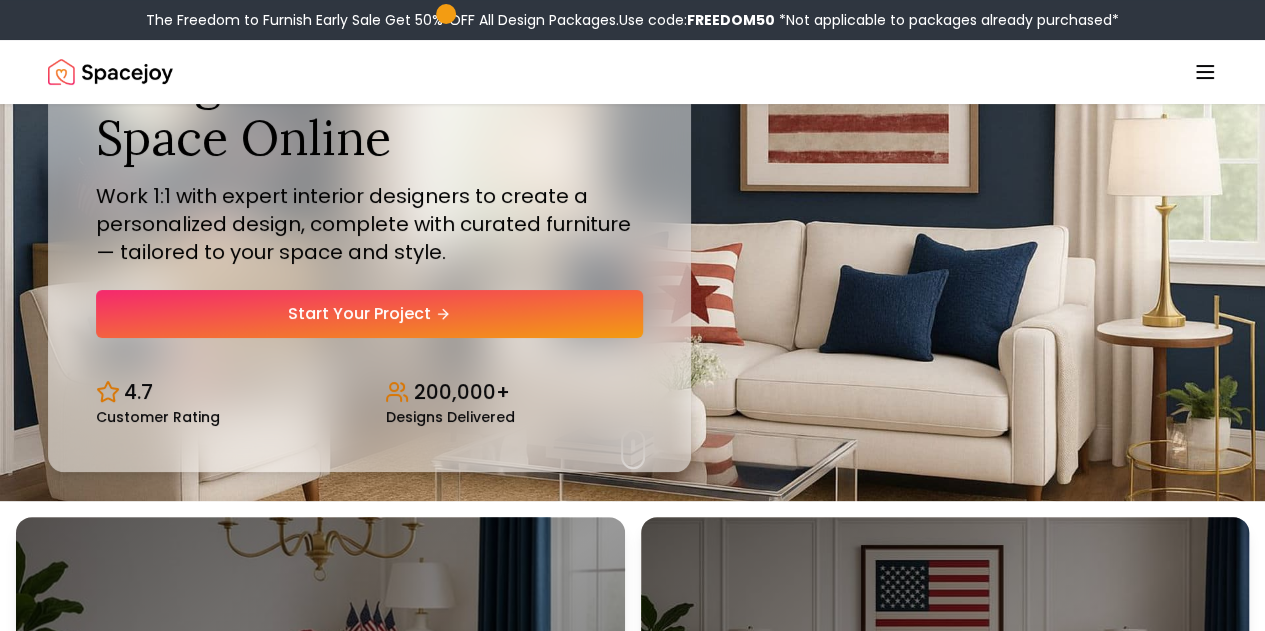 scroll, scrollTop: 0, scrollLeft: 0, axis: both 